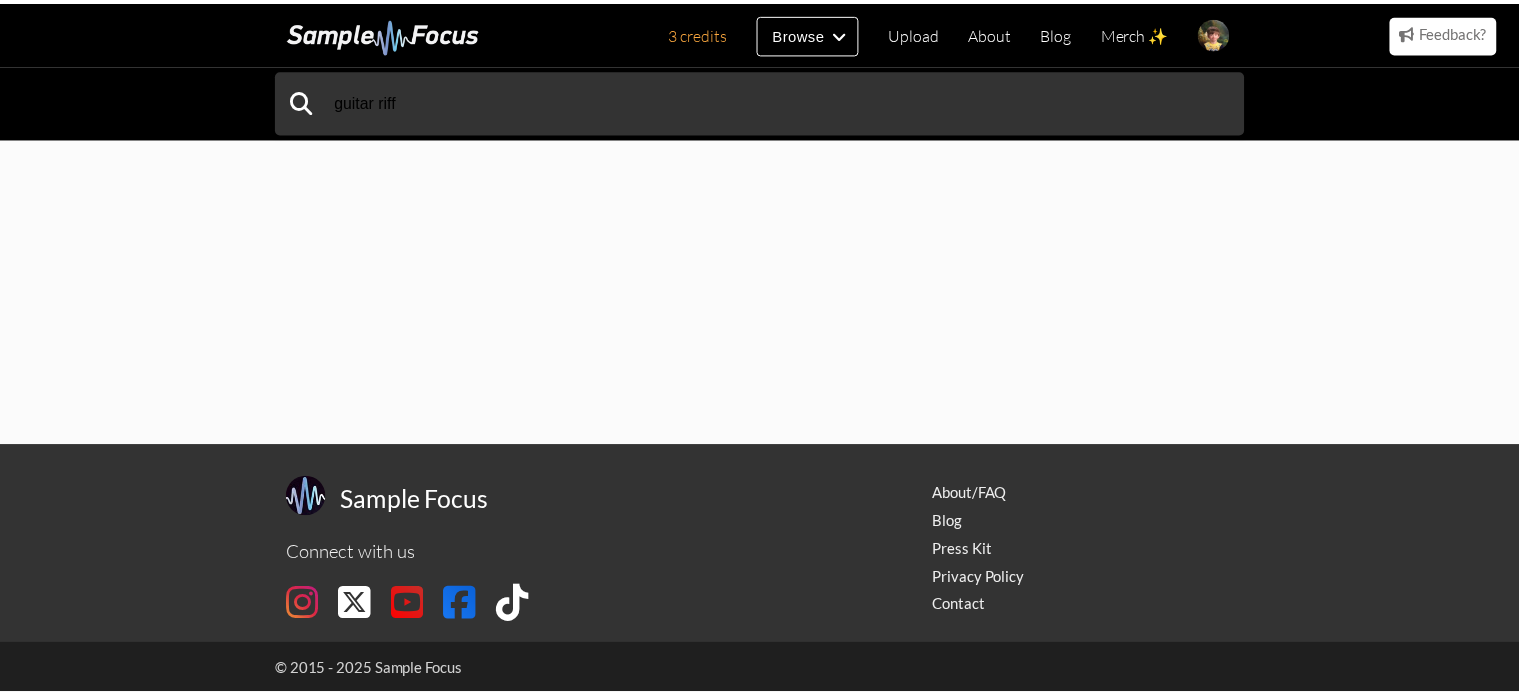 scroll, scrollTop: 0, scrollLeft: 0, axis: both 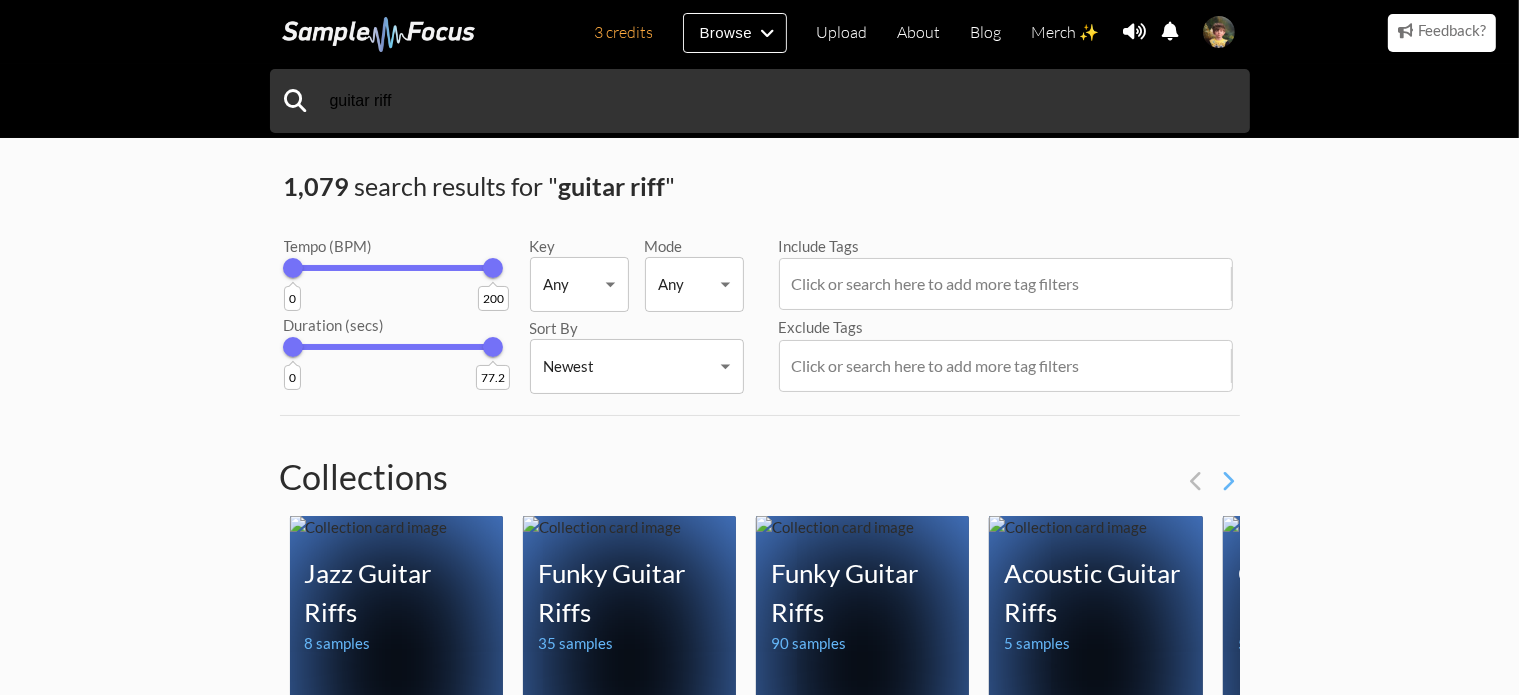 click at bounding box center [379, 34] 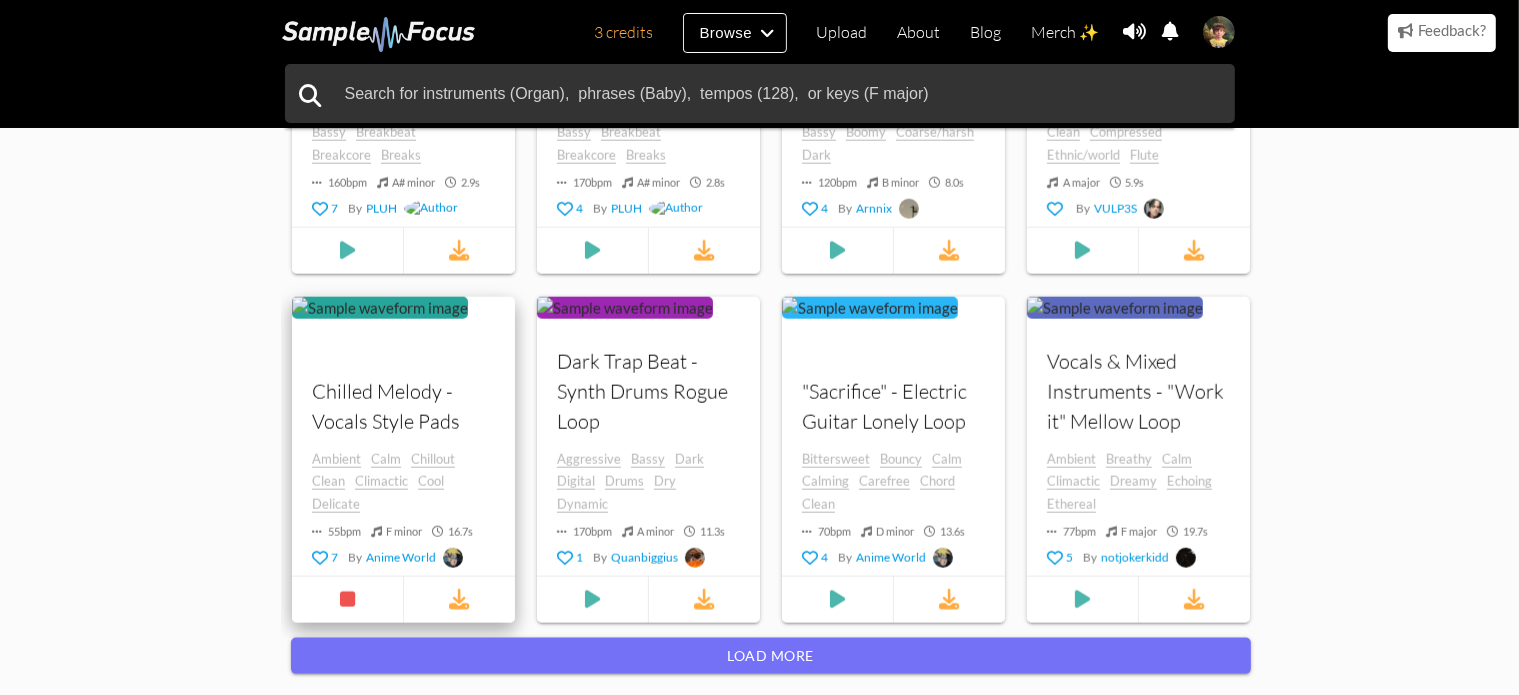 scroll, scrollTop: 2545, scrollLeft: 0, axis: vertical 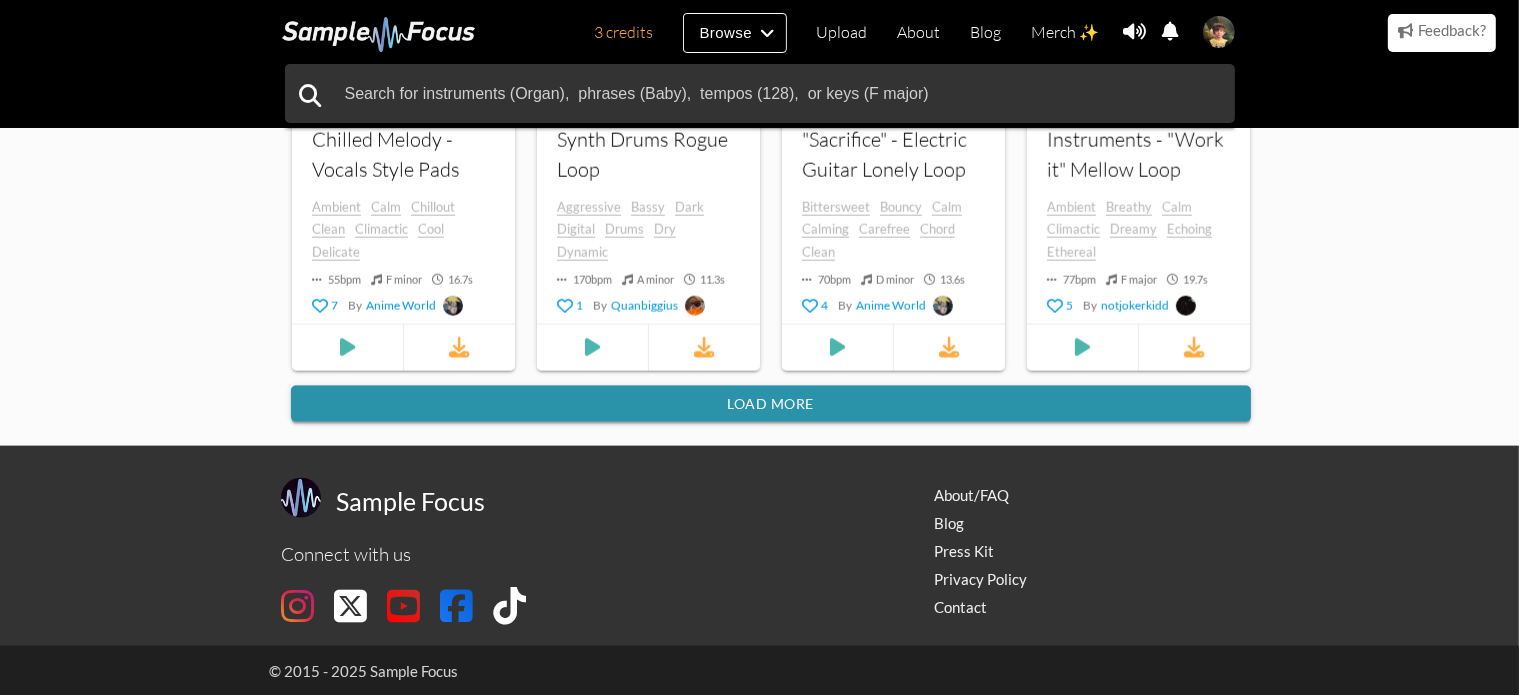 click on "Load more" at bounding box center [771, 404] 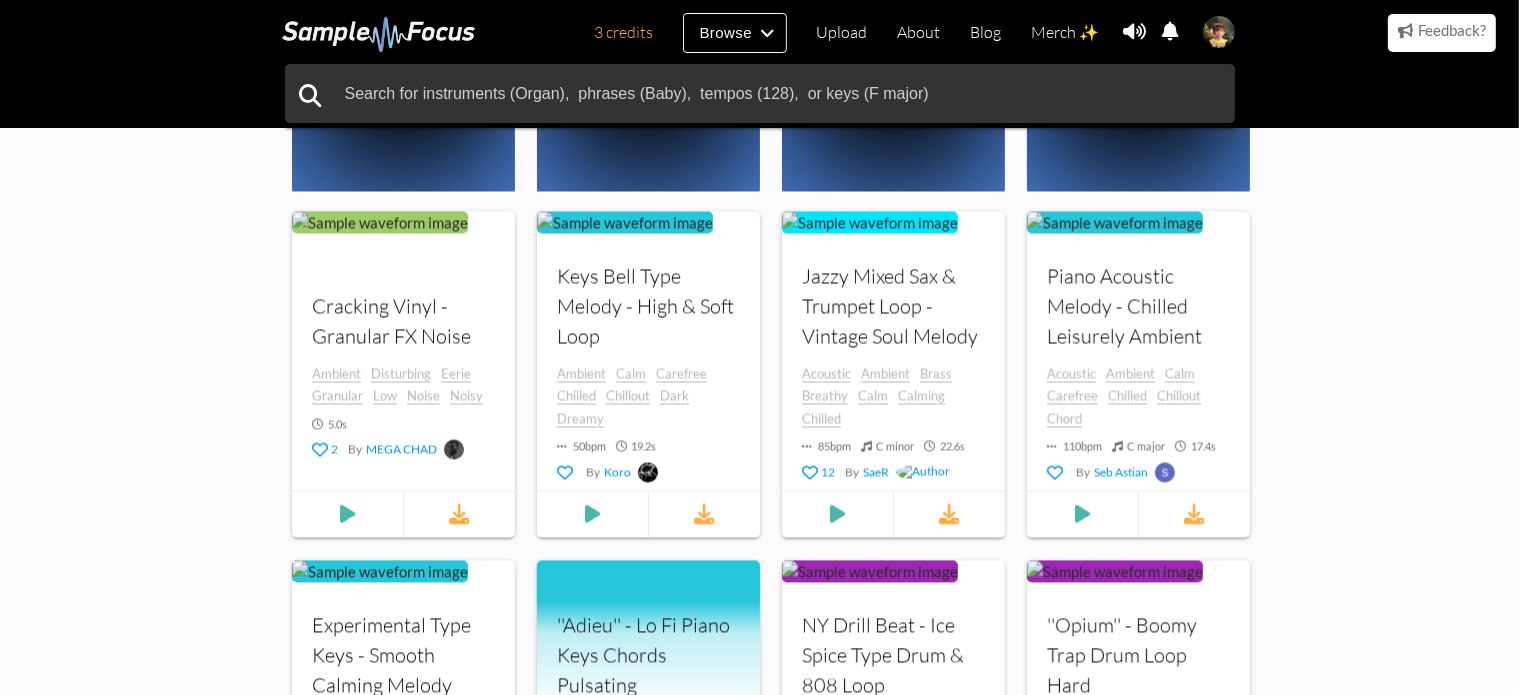 scroll, scrollTop: 4045, scrollLeft: 0, axis: vertical 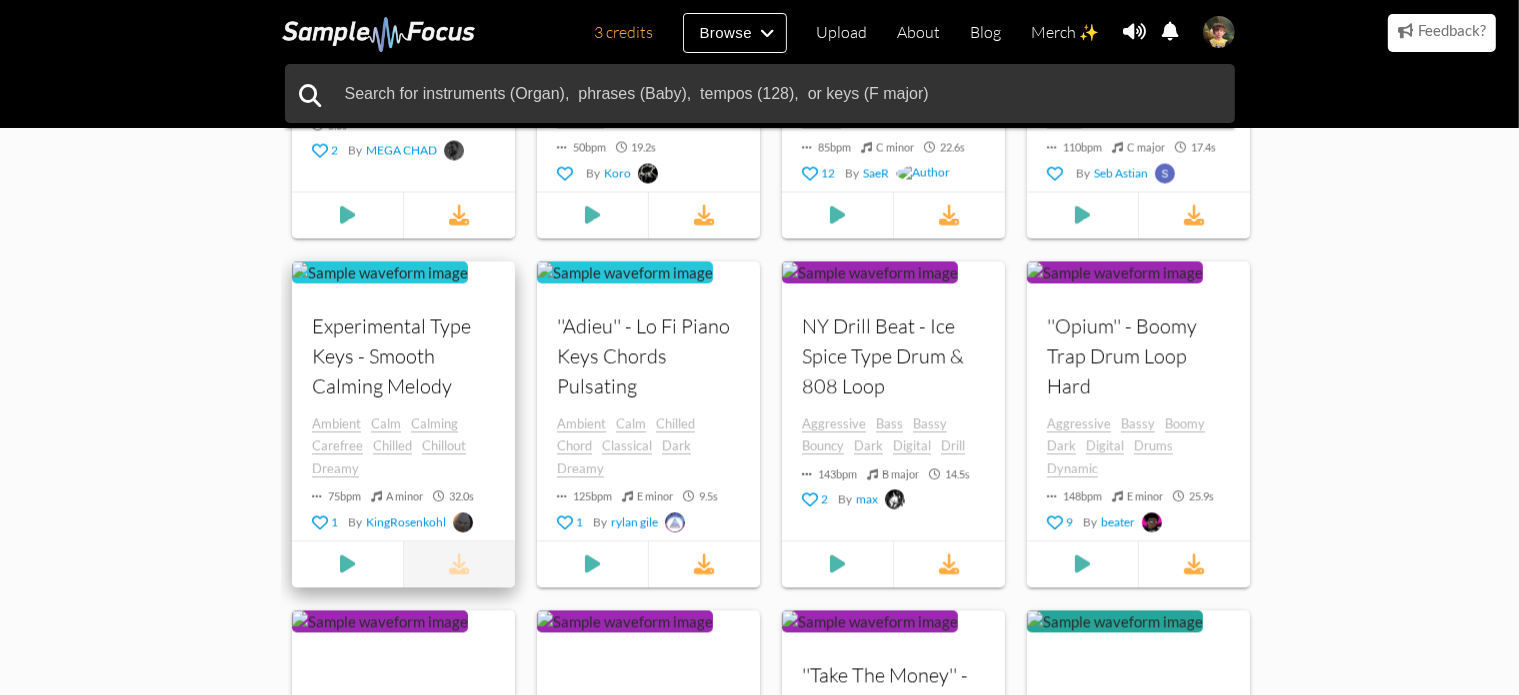 click at bounding box center (459, 563) 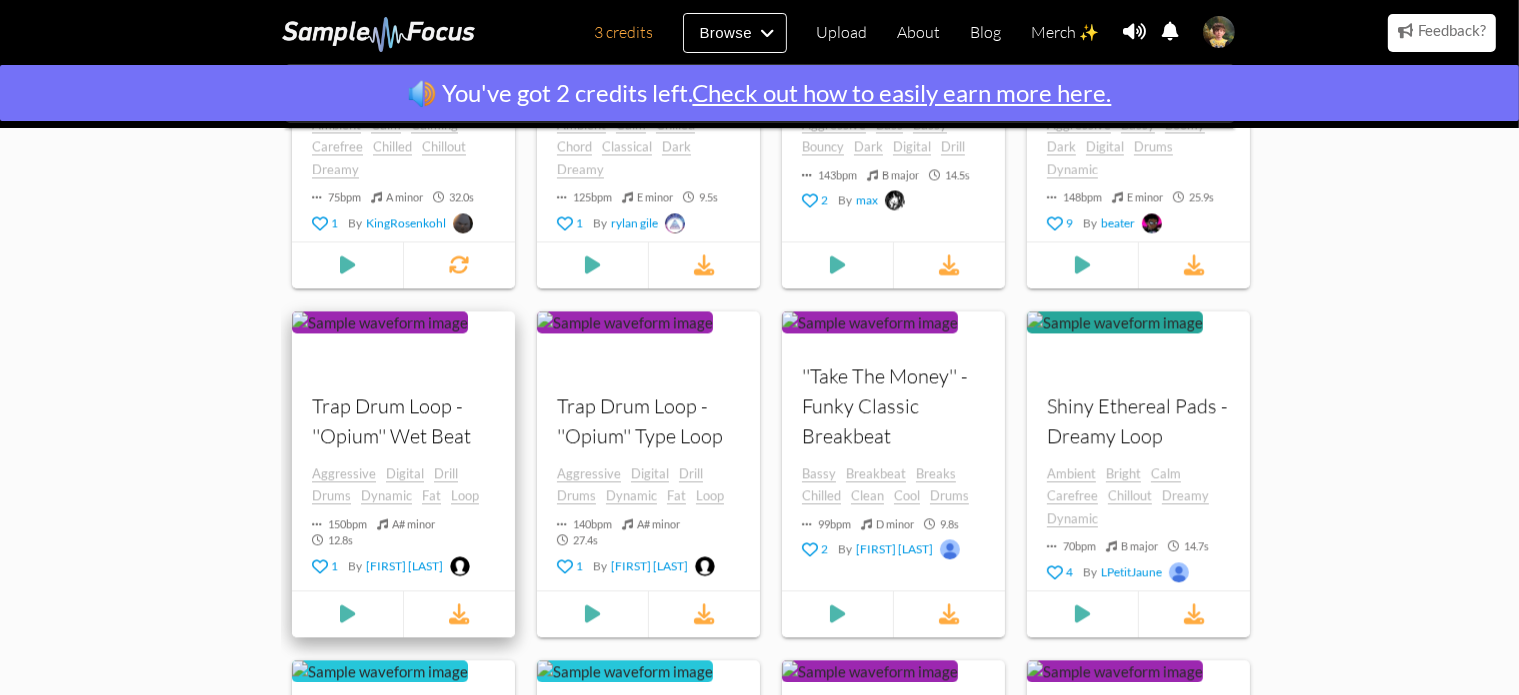 scroll, scrollTop: 4345, scrollLeft: 0, axis: vertical 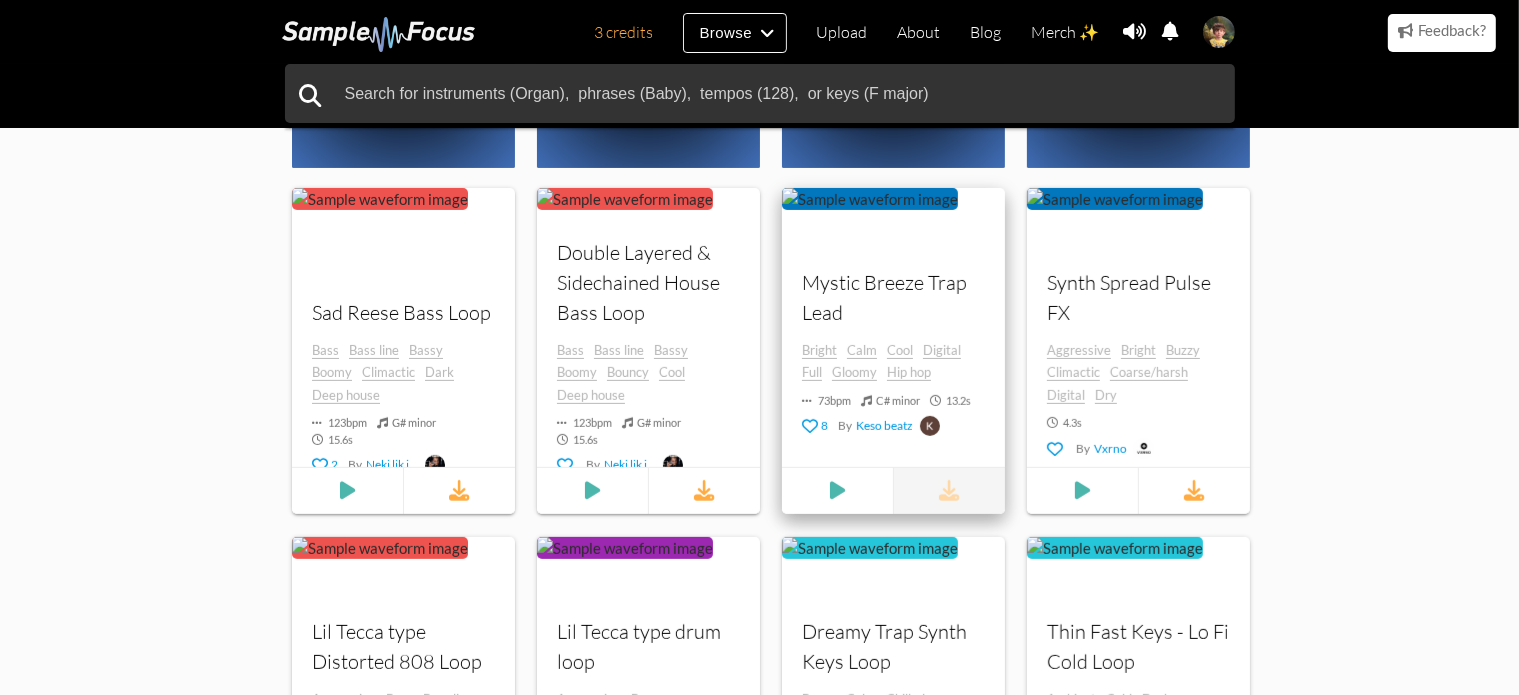 click at bounding box center [949, 490] 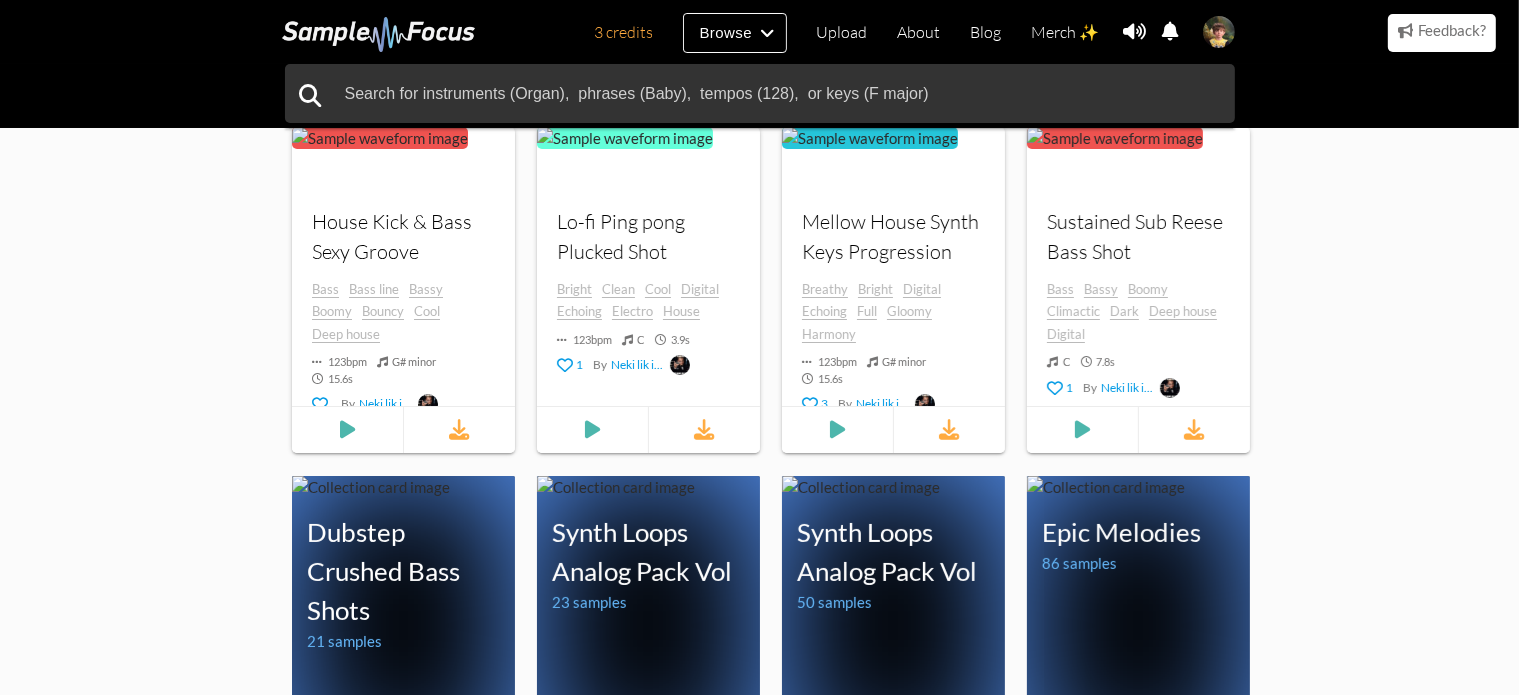 scroll, scrollTop: 15773, scrollLeft: 0, axis: vertical 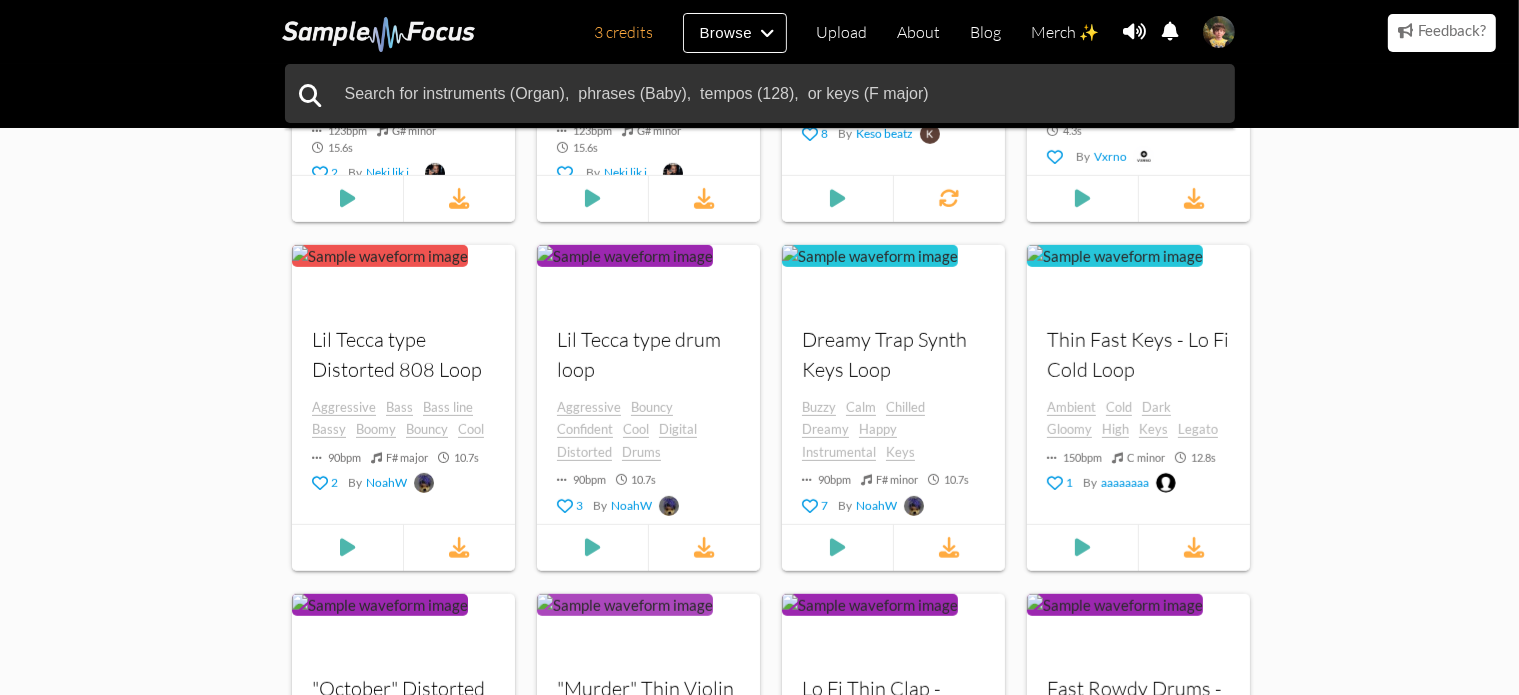 click on "The easiest way to find the perfect audio sample
Become a better creator. Find your sound.
Top Genres Ambient Breaks Hip Hop House Techno Trap Vocals Browse more Afrobeat Amapiano Brazilian Funk Chillout Chiptune Cinematic Classical Acid House Deep House Disco Drill Drum Bass Dubstep Ethnic World Electro House Electro Electro Swing Folk Country Funk Soul Jazz Jersey Club Jungle Hardstyle Latin Afro Cuban Minimal House Nu Disco R B Reggae Dub Reggaeton Rock Phonk Pop Progressive House Synthwave Tech House Trance
Based On Your Favorites
Start favoriting some sounds, and then check back here for some 🔥 recommendations!
Trending Sounds
Your browser does not support the audio  element. Acappelas" at bounding box center [759, -6854] 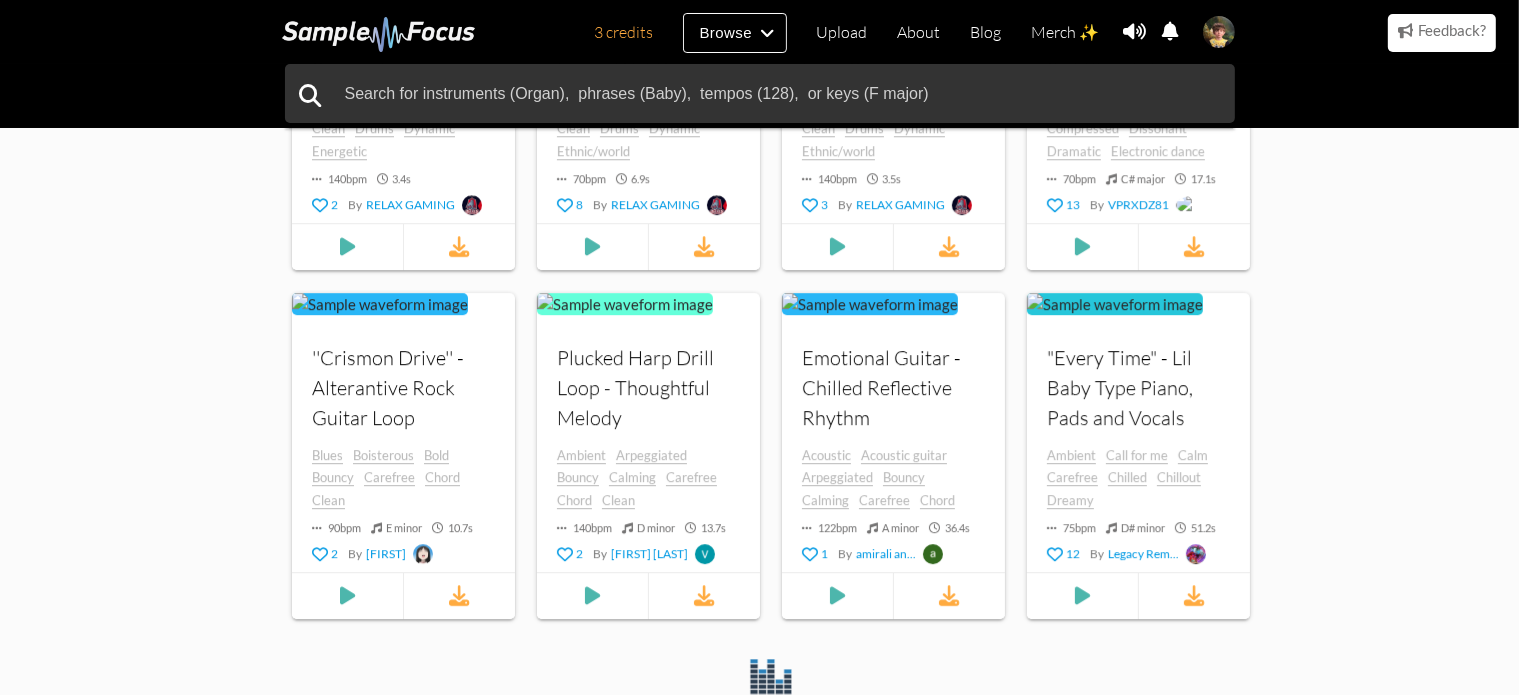 scroll, scrollTop: 21361, scrollLeft: 0, axis: vertical 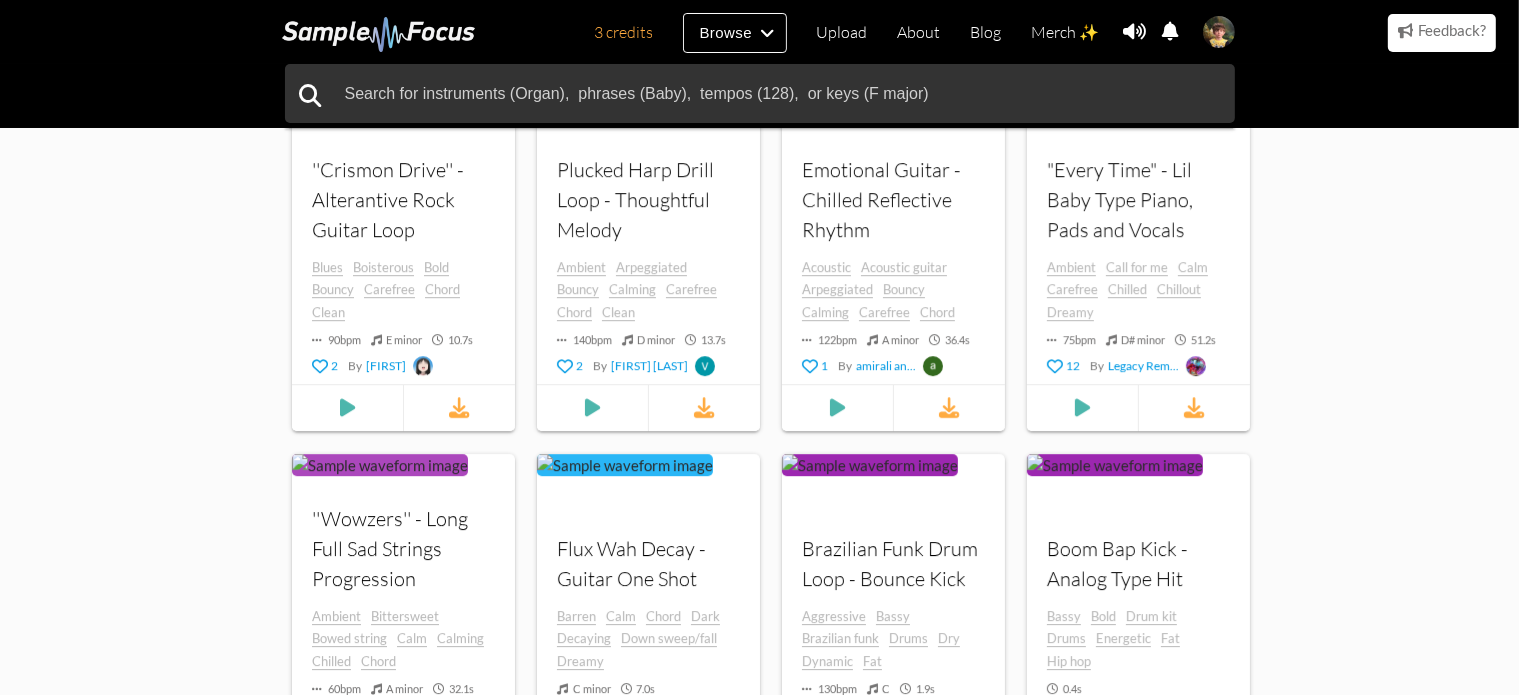 click on "The easiest way to find the perfect audio sample
Become a better creator. Find your sound.
Top Genres Ambient Breaks Hip Hop House Techno Trap Vocals Browse more Afrobeat Amapiano Brazilian Funk Chillout Chiptune Cinematic Classical Acid House Deep House Disco Drill Drum Bass Dubstep Ethnic World Electro House Electro Electro Swing Folk Country Funk Soul Jazz Jersey Club Jungle Hardstyle Latin Afro Cuban Minimal House Nu Disco R B Reggae Dub Reggaeton Rock Phonk Pop Progressive House Synthwave Tech House Trance
Based On Your Favorites
Start favoriting some sounds, and then check back here for some 🔥 recommendations!
Trending Sounds
Your browser does not support the audio  element. Acappelas" at bounding box center (759, -9568) 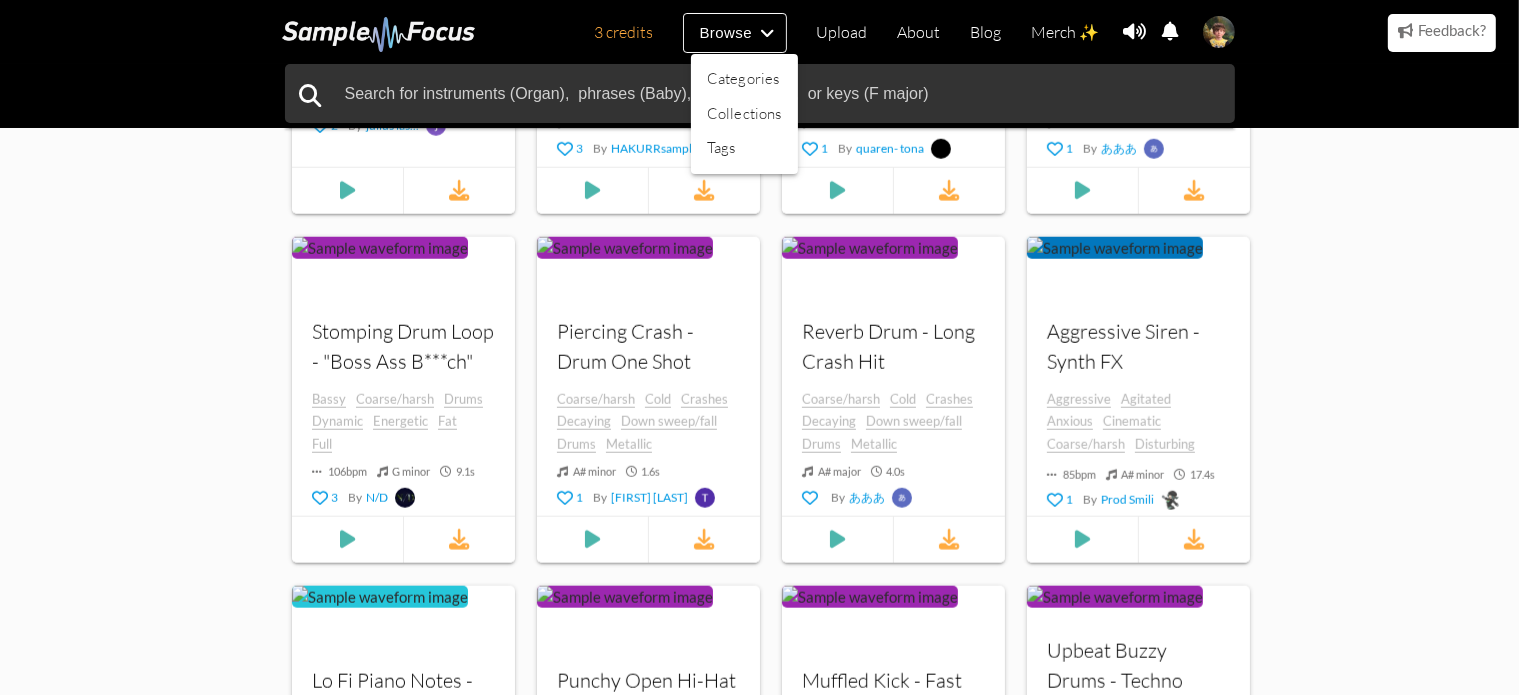scroll, scrollTop: 24961, scrollLeft: 0, axis: vertical 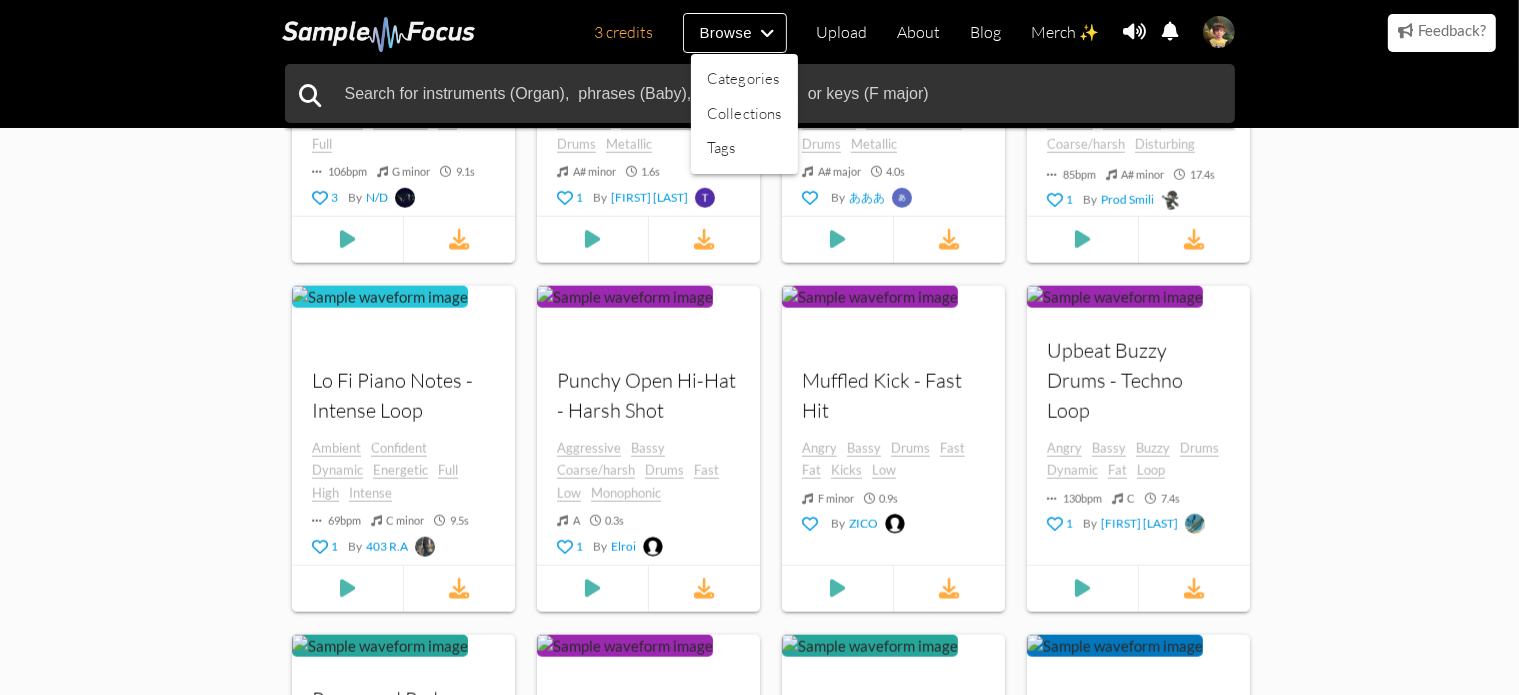 click at bounding box center [759, 347] 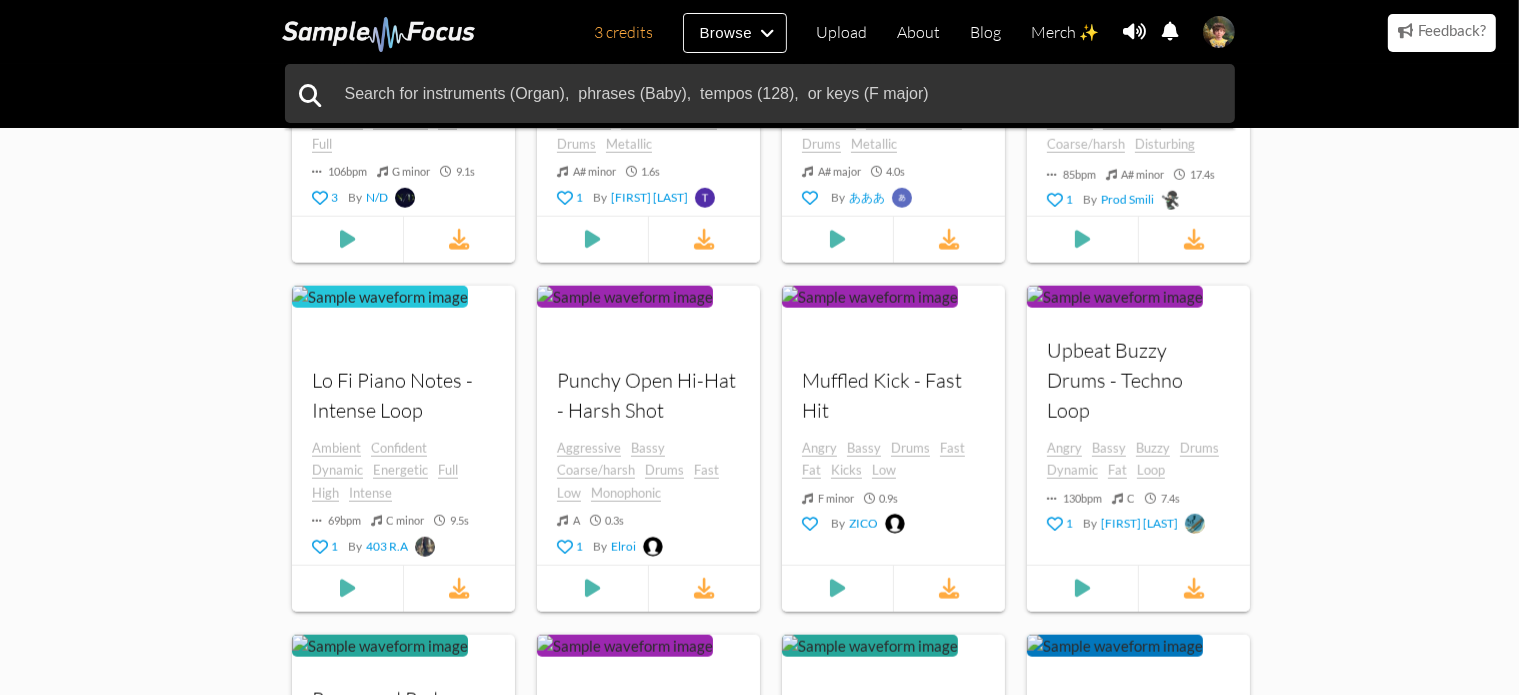 scroll, scrollTop: 25261, scrollLeft: 0, axis: vertical 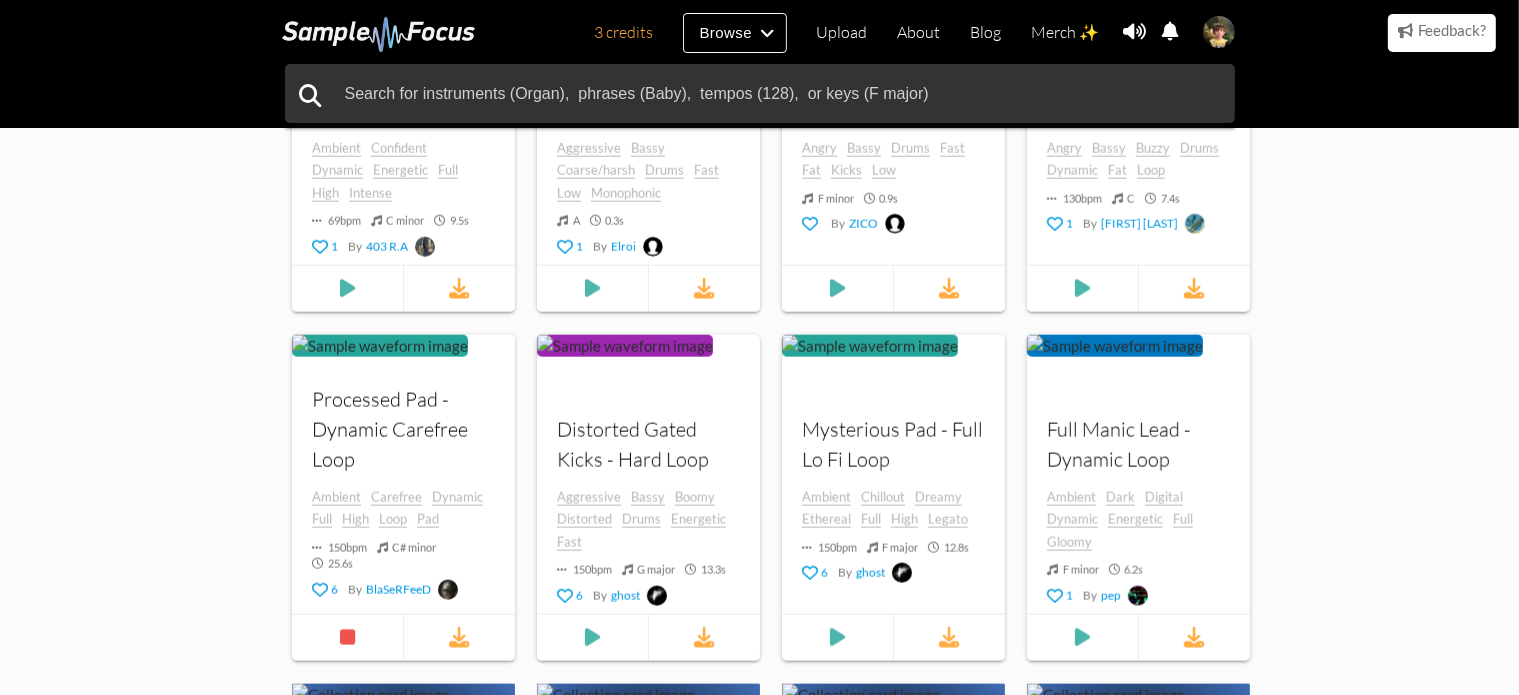 click on "The easiest way to find the perfect audio sample
Become a better creator. Find your sound.
Top Genres Ambient Breaks Hip Hop House Techno Trap Vocals Browse more Afrobeat Amapiano Brazilian Funk Chillout Chiptune Cinematic Classical Acid House Deep House Disco Drill Drum Bass Dubstep Ethnic World Electro House Electro Electro Swing Folk Country Funk Soul Jazz Jersey Club Jungle Hardstyle Latin Afro Cuban Minimal House Nu Disco R B Reggae Dub Reggaeton Rock Phonk Pop Progressive House Synthwave Tech House Trance
Based On Your Favorites
Start favoriting some sounds, and then check back here for some 🔥 recommendations!
Trending Sounds
Your browser does not support the audio  element. Acappelas" at bounding box center [759, -11752] 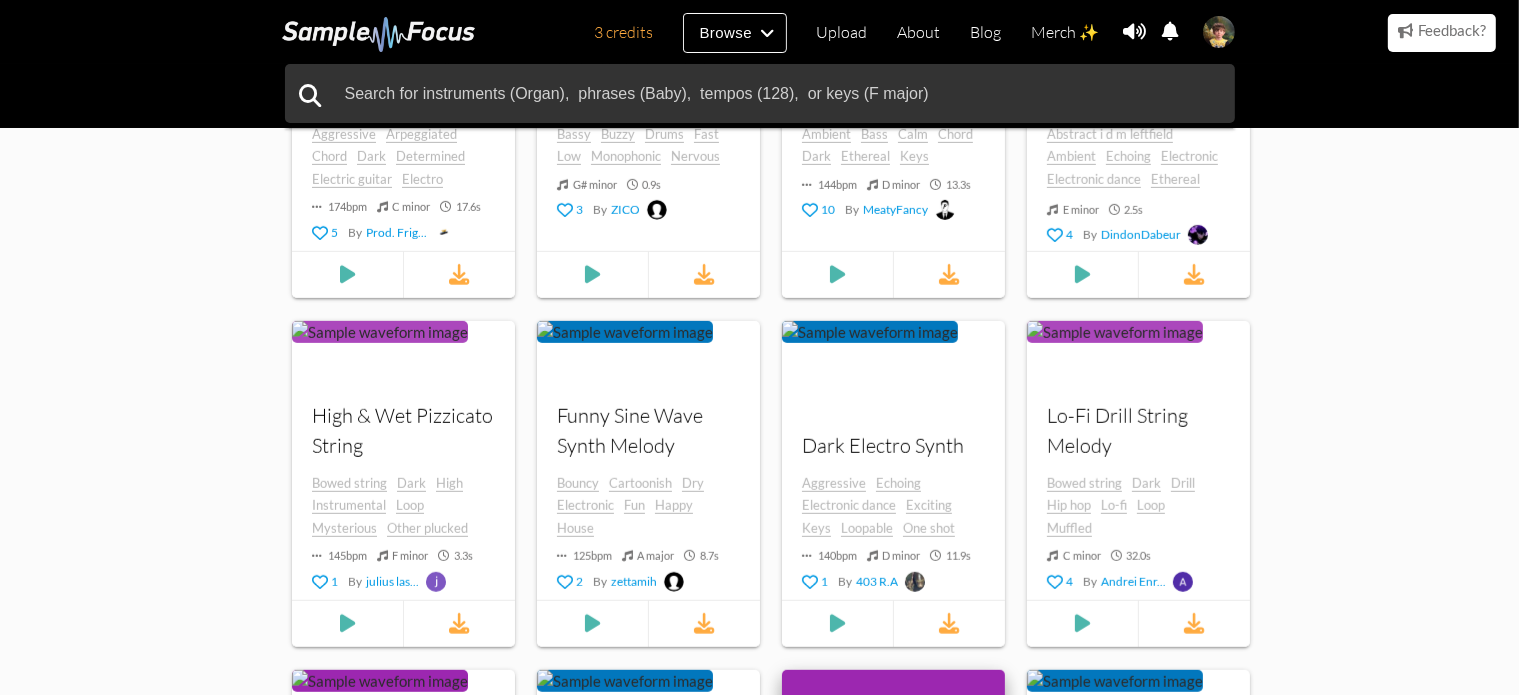 scroll, scrollTop: 31741, scrollLeft: 0, axis: vertical 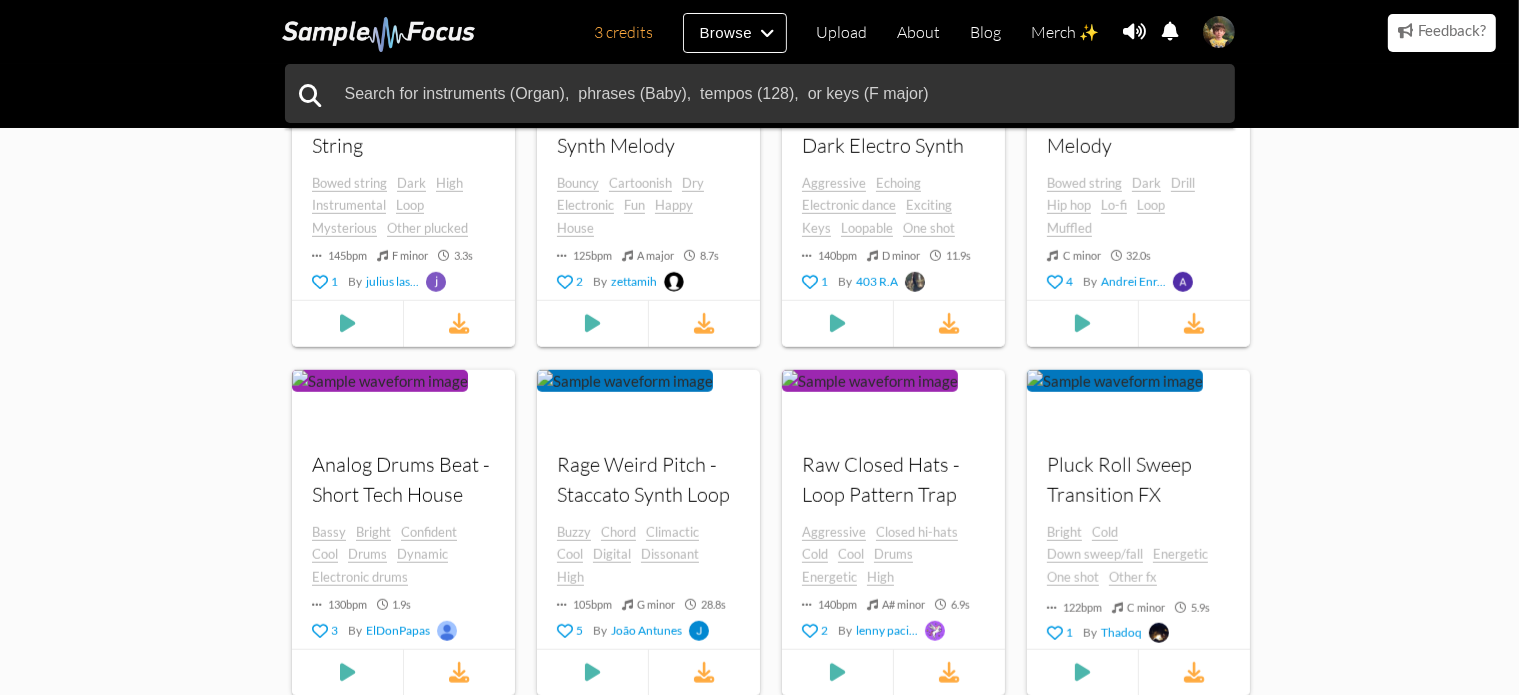 click on "The easiest way to find the perfect audio sample
Become a better creator. Find your sound.
Top Genres Ambient Breaks Hip Hop House Techno Trap Vocals Browse more Afrobeat Amapiano Brazilian Funk Chillout Chiptune Cinematic Classical Acid House Deep House Disco Drill Drum Bass Dubstep Ethnic World Electro House Electro Electro Swing Folk Country Funk Soul Jazz Jersey Club Jungle Hardstyle Latin Afro Cuban Minimal House Nu Disco R B Reggae Dub Reggaeton Rock Phonk Pop Progressive House Synthwave Tech House Trance
Based On Your Favorites
Start favoriting some sounds, and then check back here for some 🔥 recommendations!
Trending Sounds
Your browser does not support the audio  element. Acappelas" at bounding box center (759, -14800) 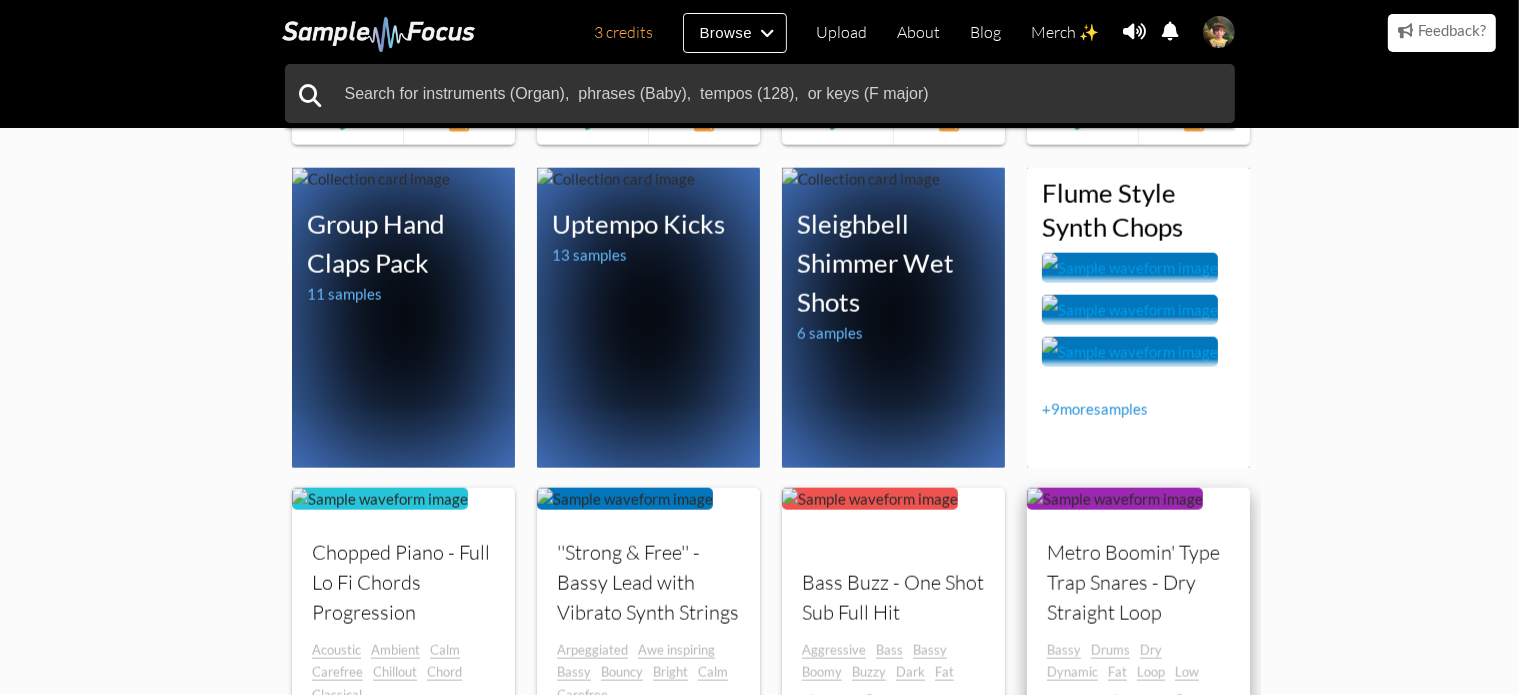 scroll, scrollTop: 32941, scrollLeft: 0, axis: vertical 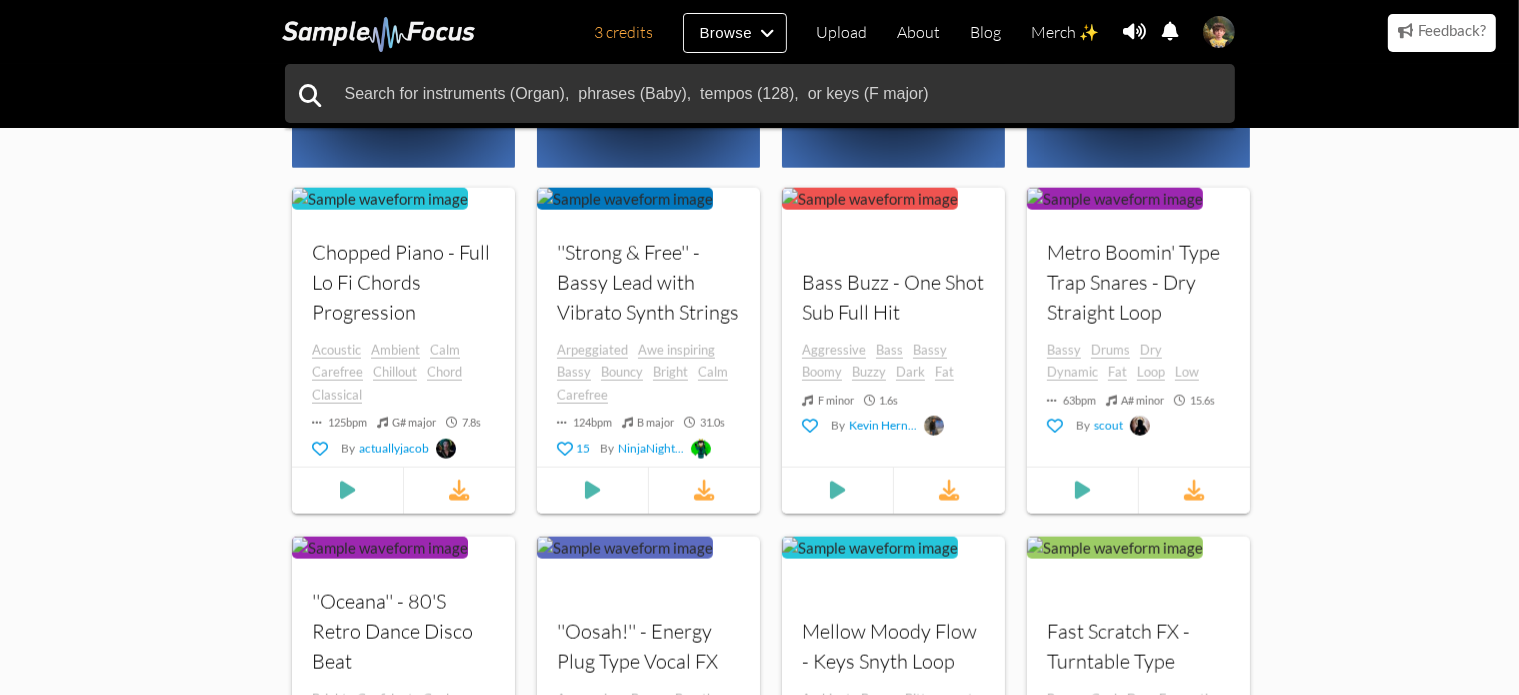 click on "The easiest way to find the perfect audio sample
Become a better creator. Find your sound.
Top Genres Ambient Breaks Hip Hop House Techno Trap Vocals Browse more Afrobeat Amapiano Brazilian Funk Chillout Chiptune Cinematic Classical Acid House Deep House Disco Drill Drum Bass Dubstep Ethnic World Electro House Electro Electro Swing Folk Country Funk Soul Jazz Jersey Club Jungle Hardstyle Latin Afro Cuban Minimal House Nu Disco R B Reggae Dub Reggaeton Rock Phonk Pop Progressive House Synthwave Tech House Trance
Based On Your Favorites
Start favoriting some sounds, and then check back here for some 🔥 recommendations!
Trending Sounds
Your browser does not support the audio  element. Acappelas" at bounding box center [759, -16000] 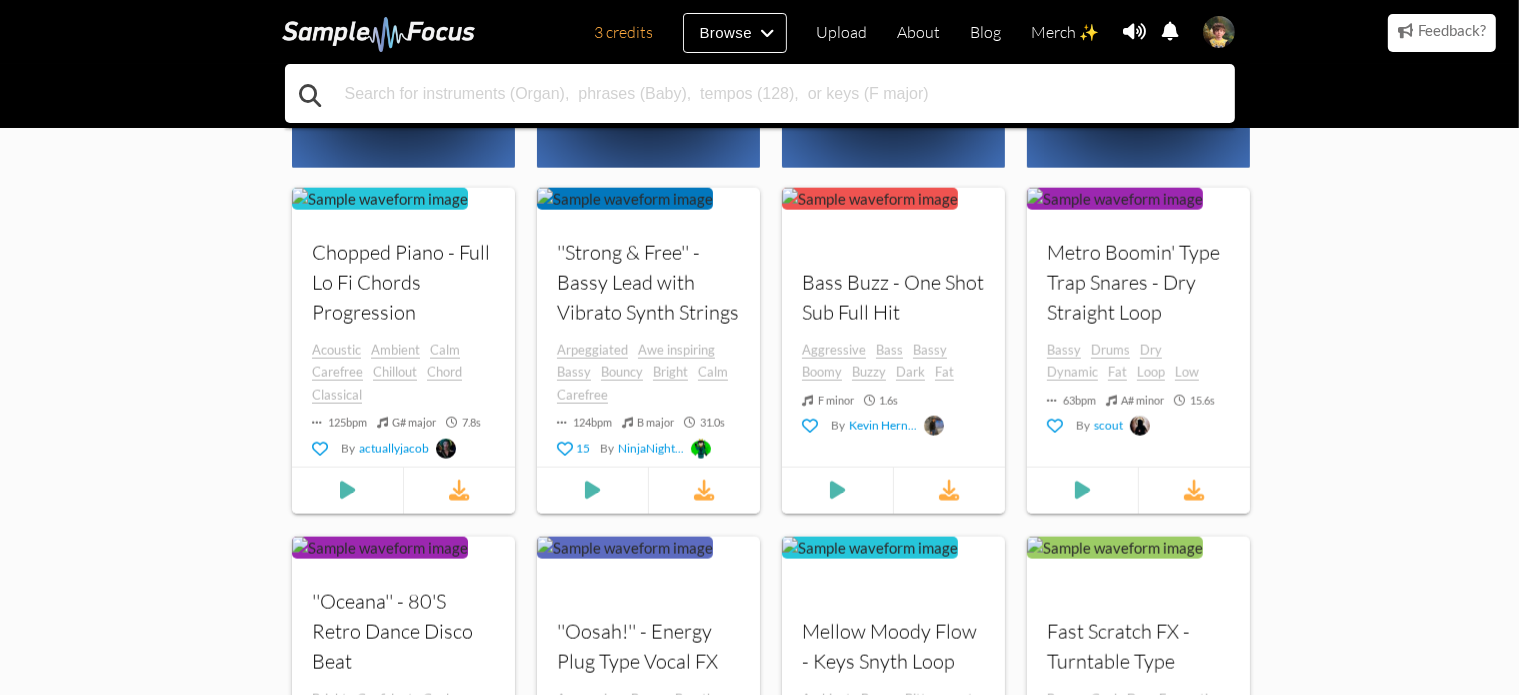 click at bounding box center [760, 93] 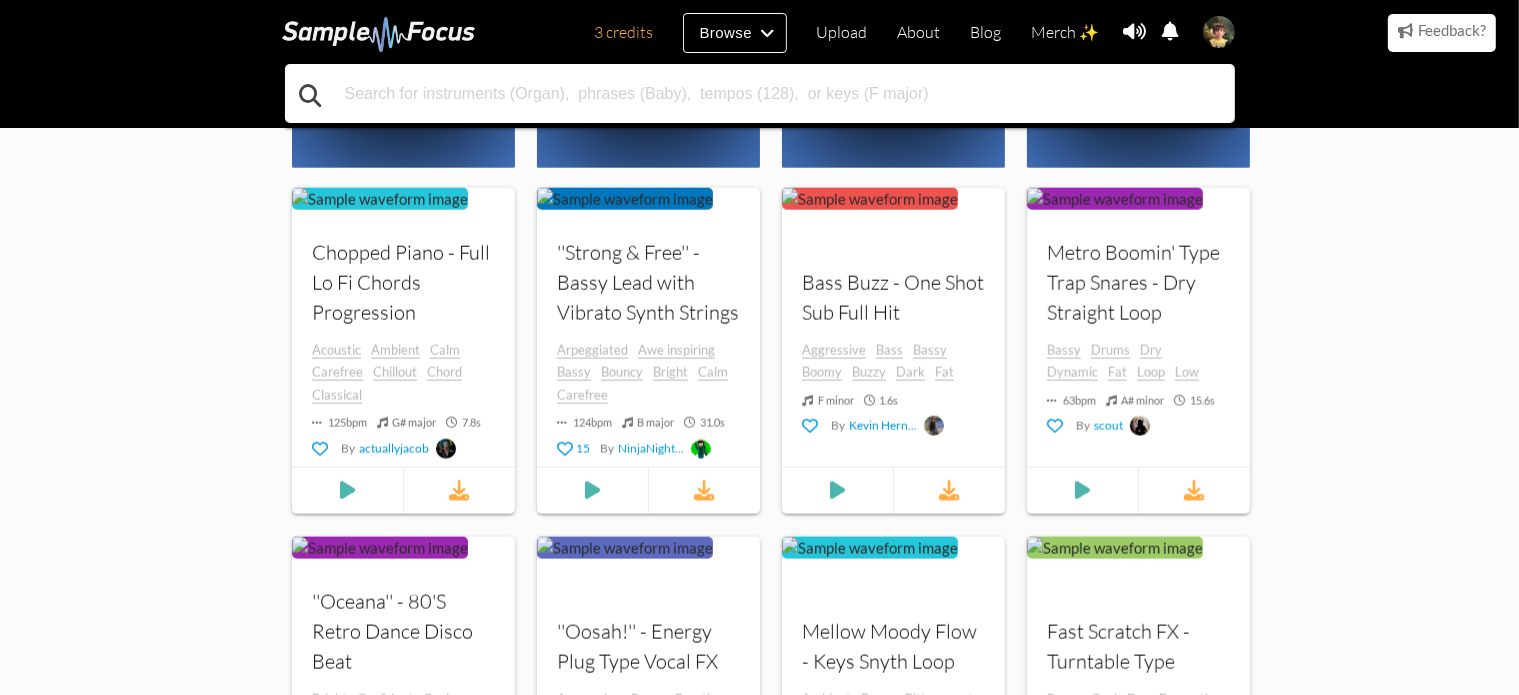 click at bounding box center [760, 93] 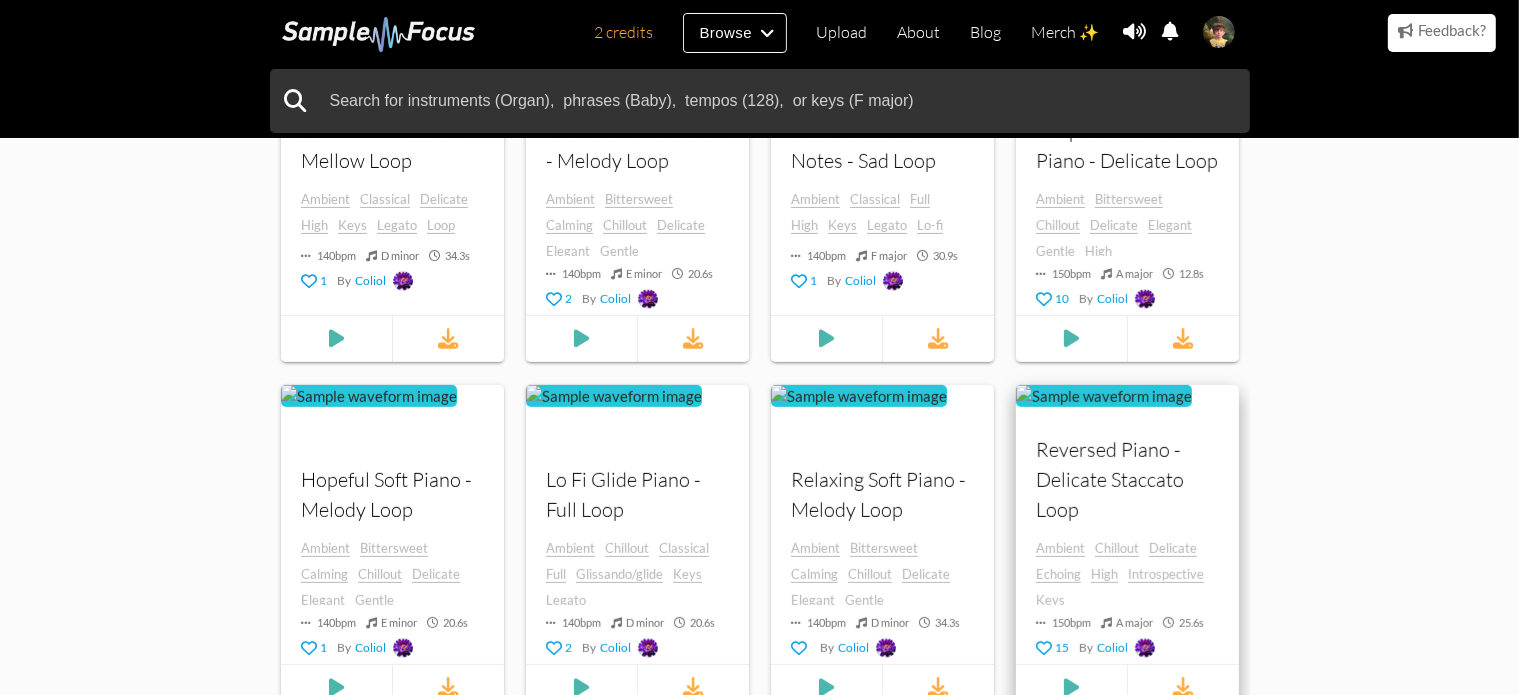 scroll, scrollTop: 900, scrollLeft: 0, axis: vertical 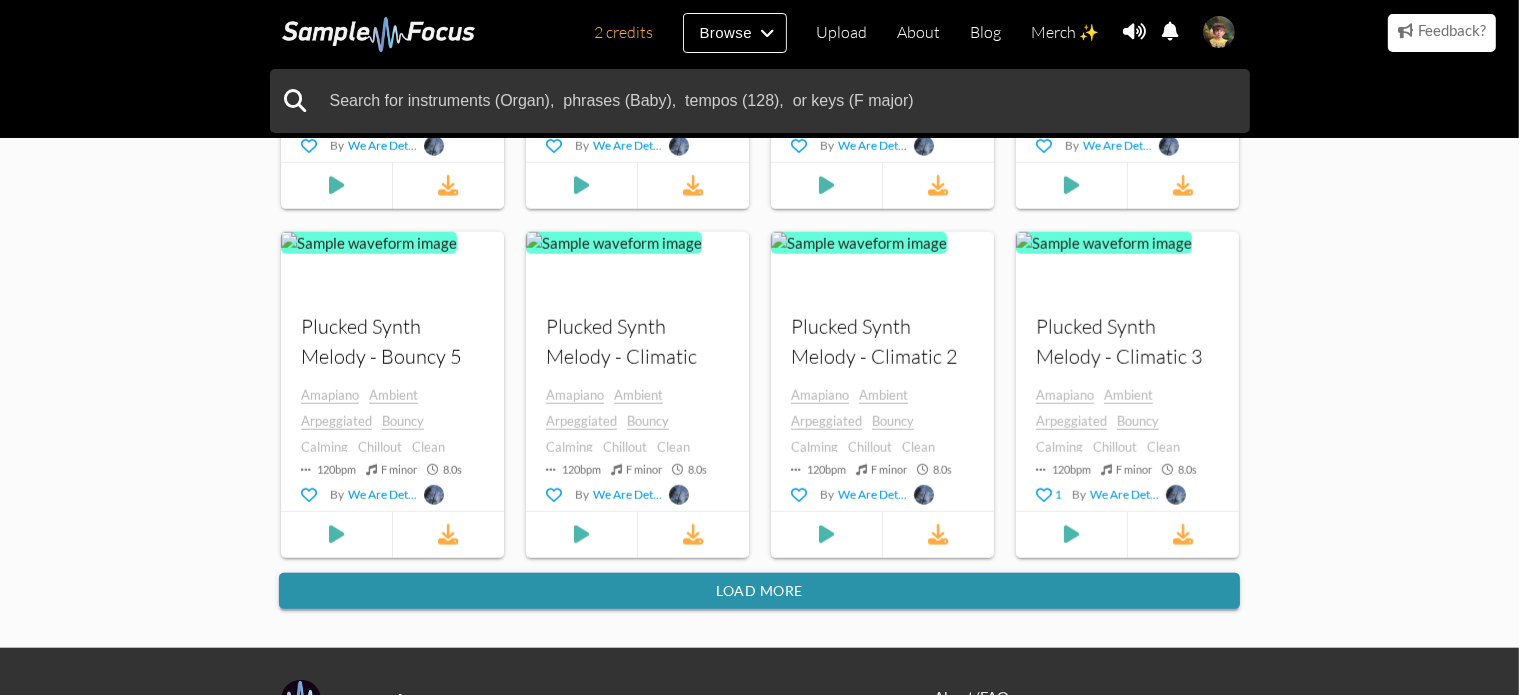 click on "Load more" at bounding box center (759, 591) 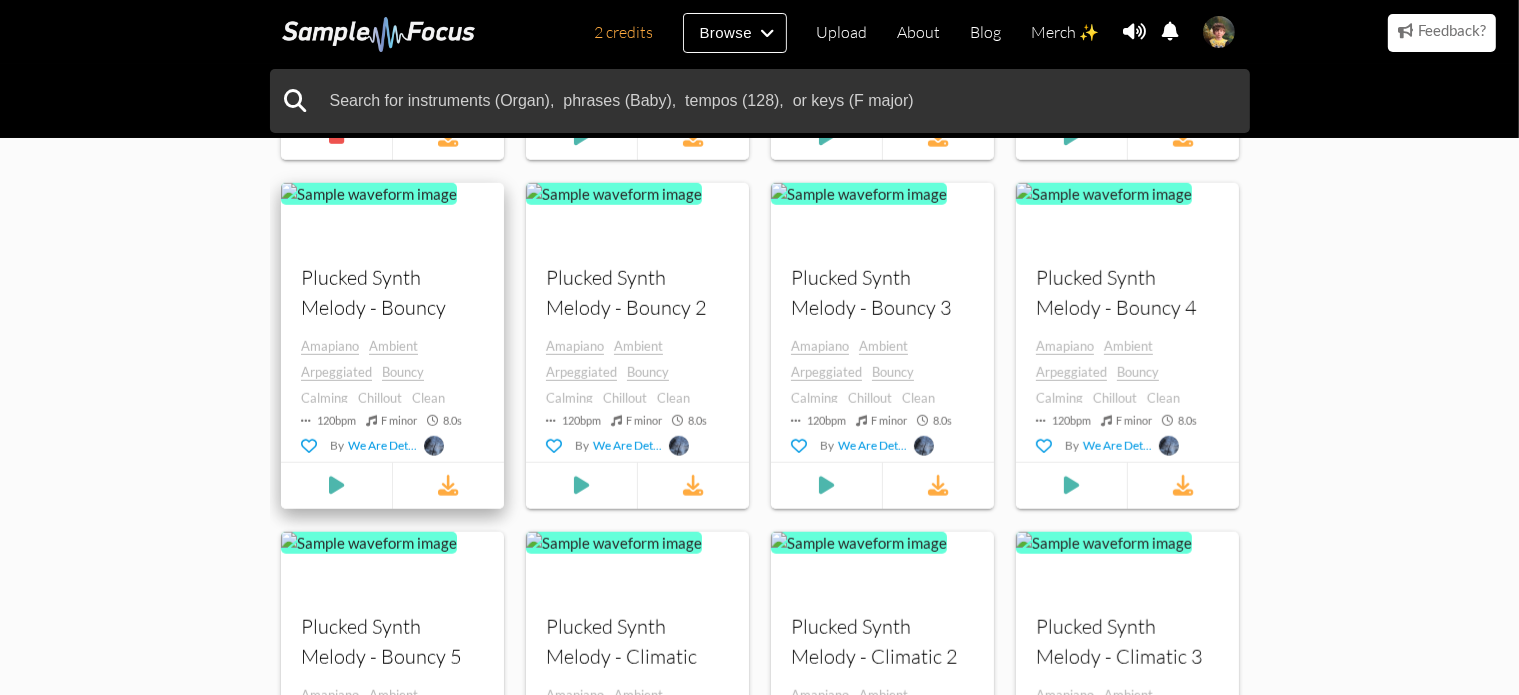 scroll, scrollTop: 1200, scrollLeft: 0, axis: vertical 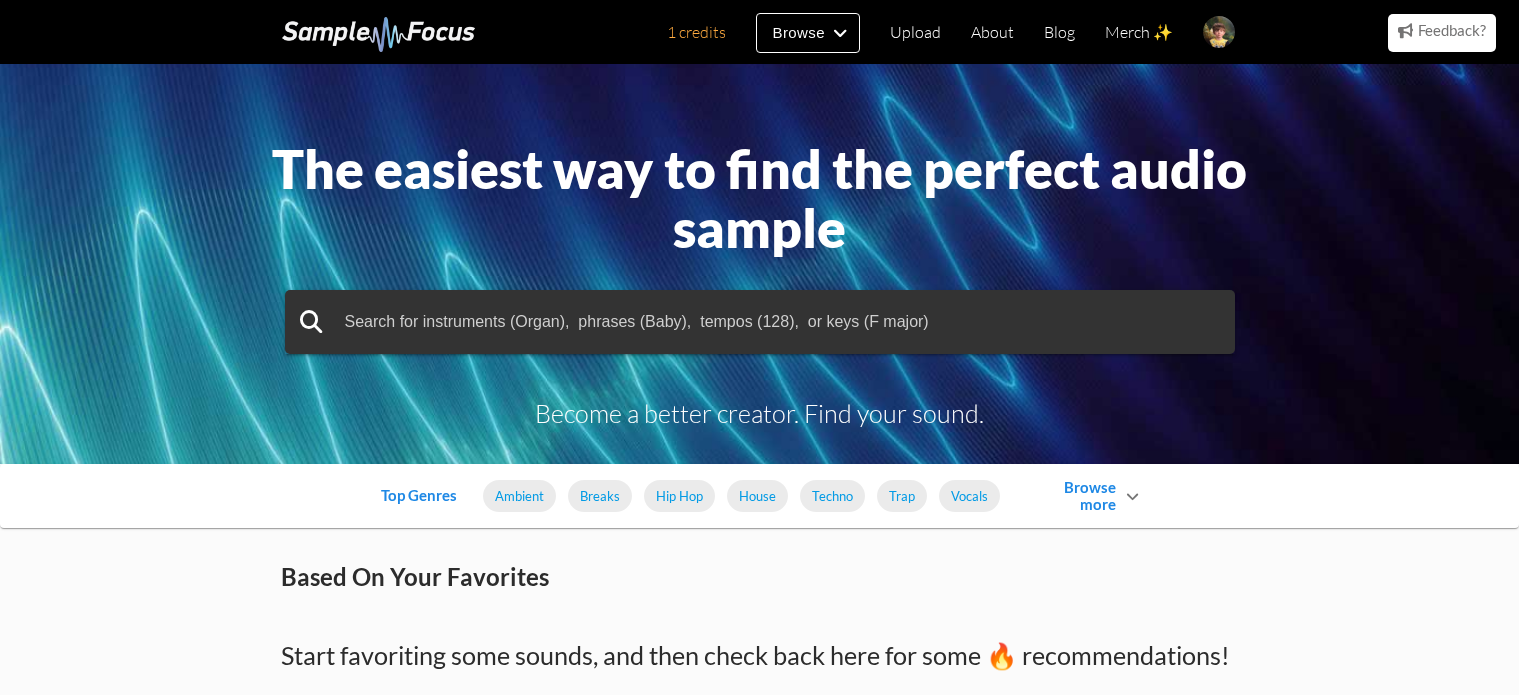 click at bounding box center [760, 322] 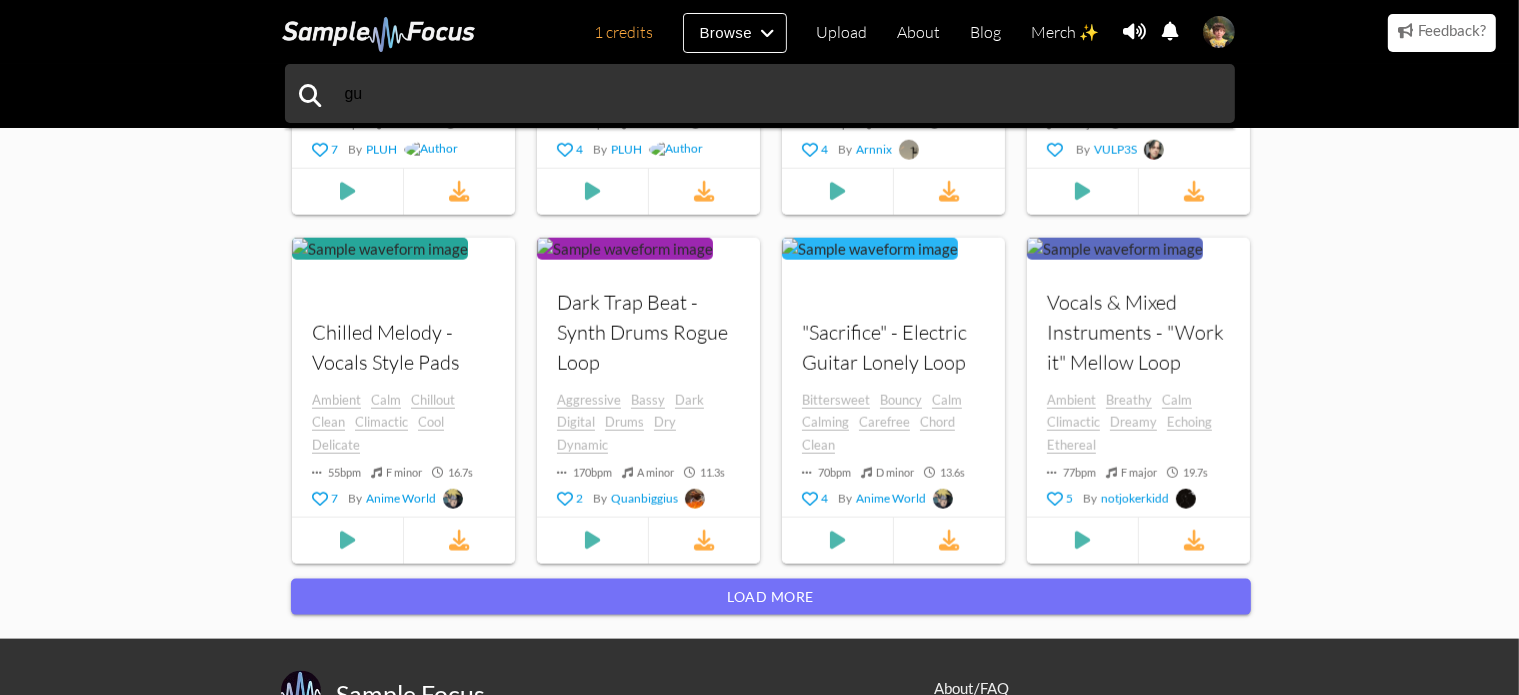 scroll, scrollTop: 2545, scrollLeft: 0, axis: vertical 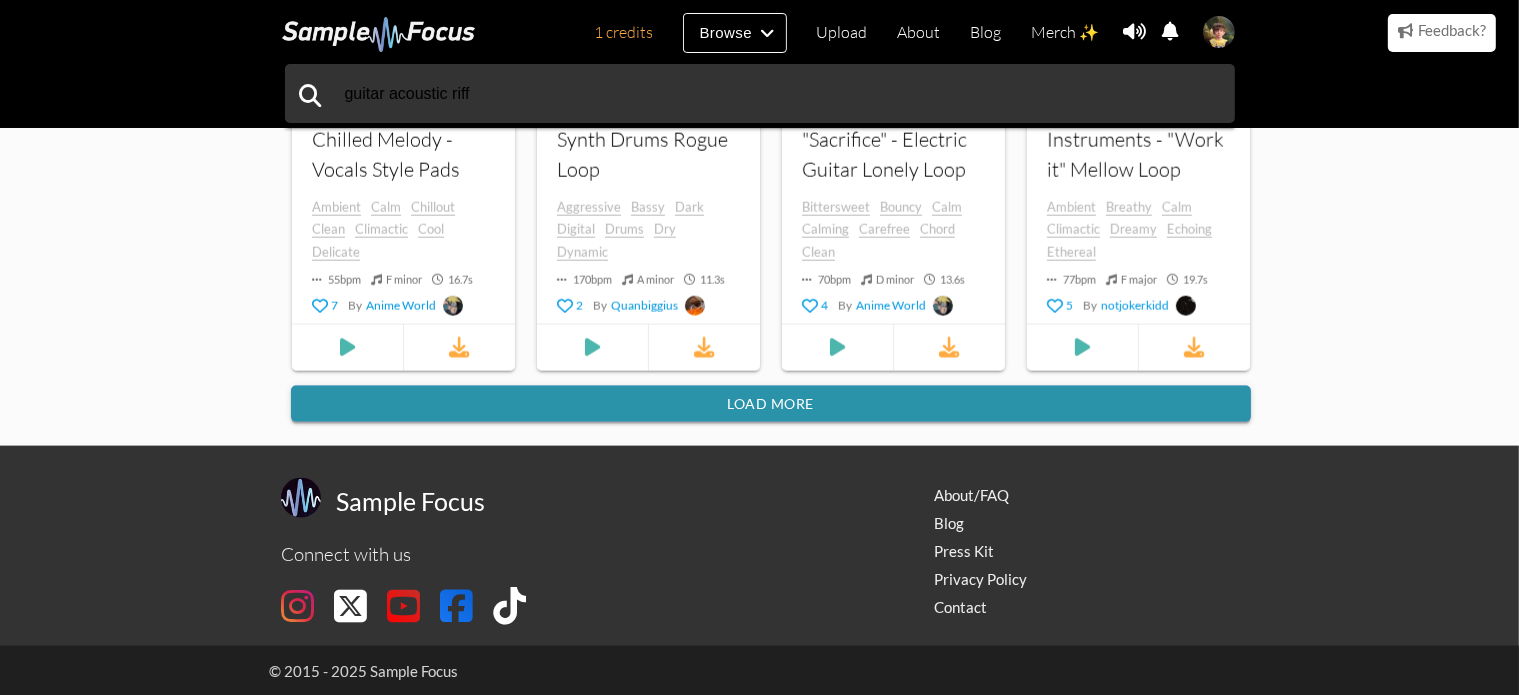 click on "Load more" at bounding box center [771, 404] 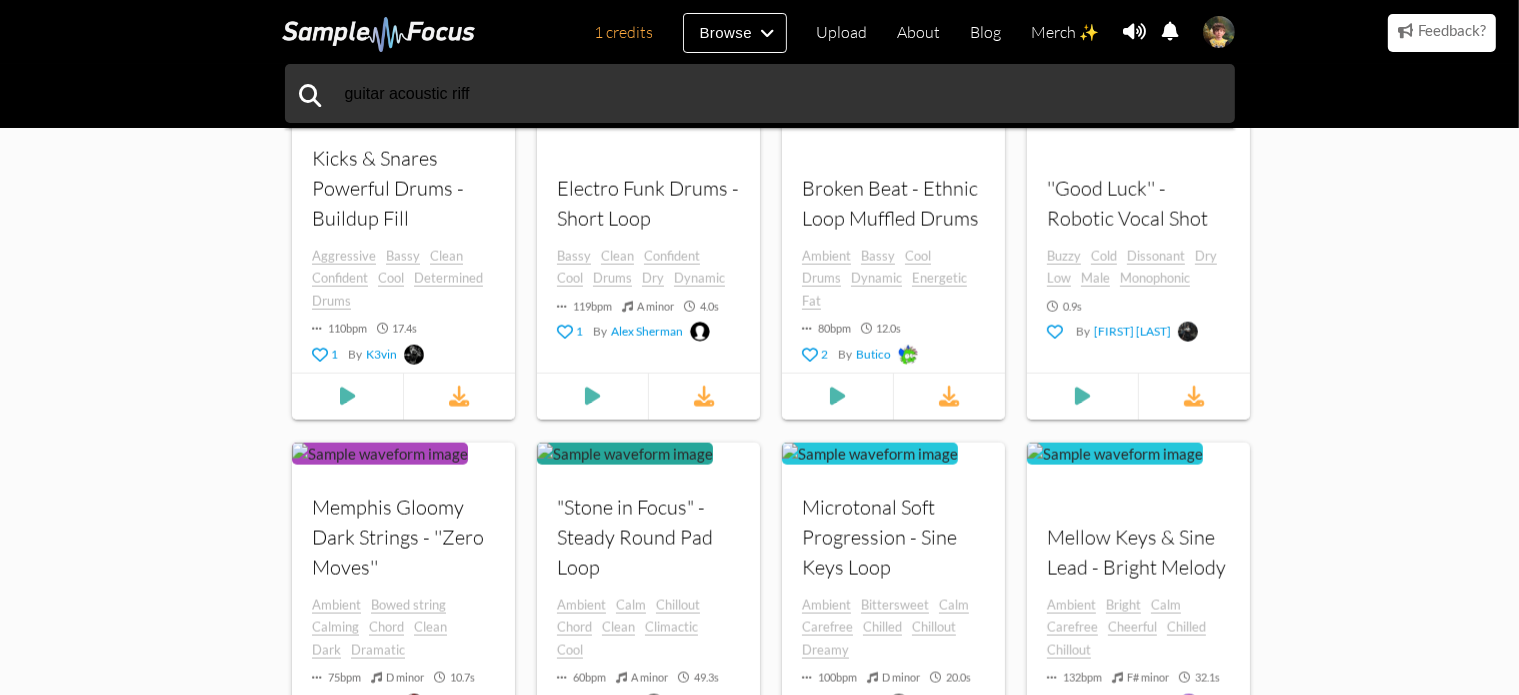 scroll, scrollTop: 3145, scrollLeft: 0, axis: vertical 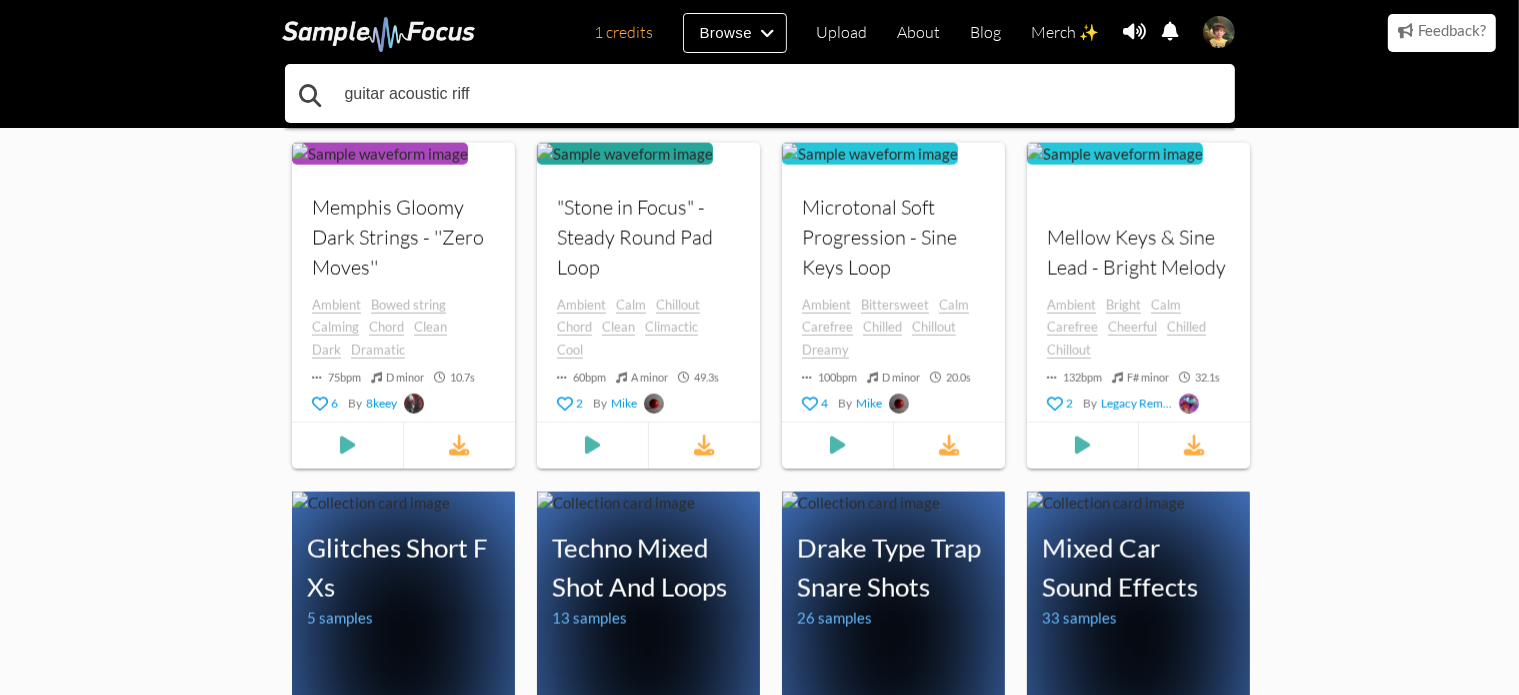 click on "guitar acoustic riff" at bounding box center [760, 93] 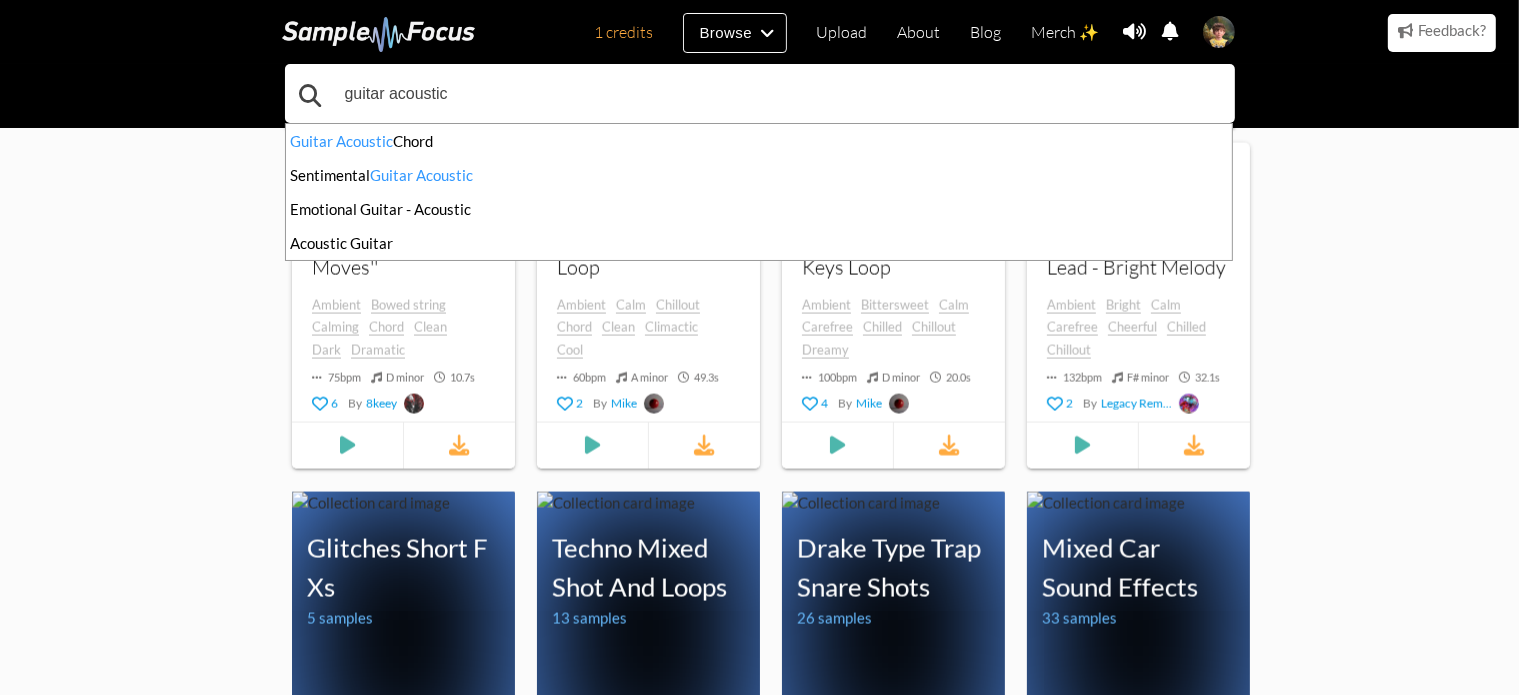 type on "guitar acoustic" 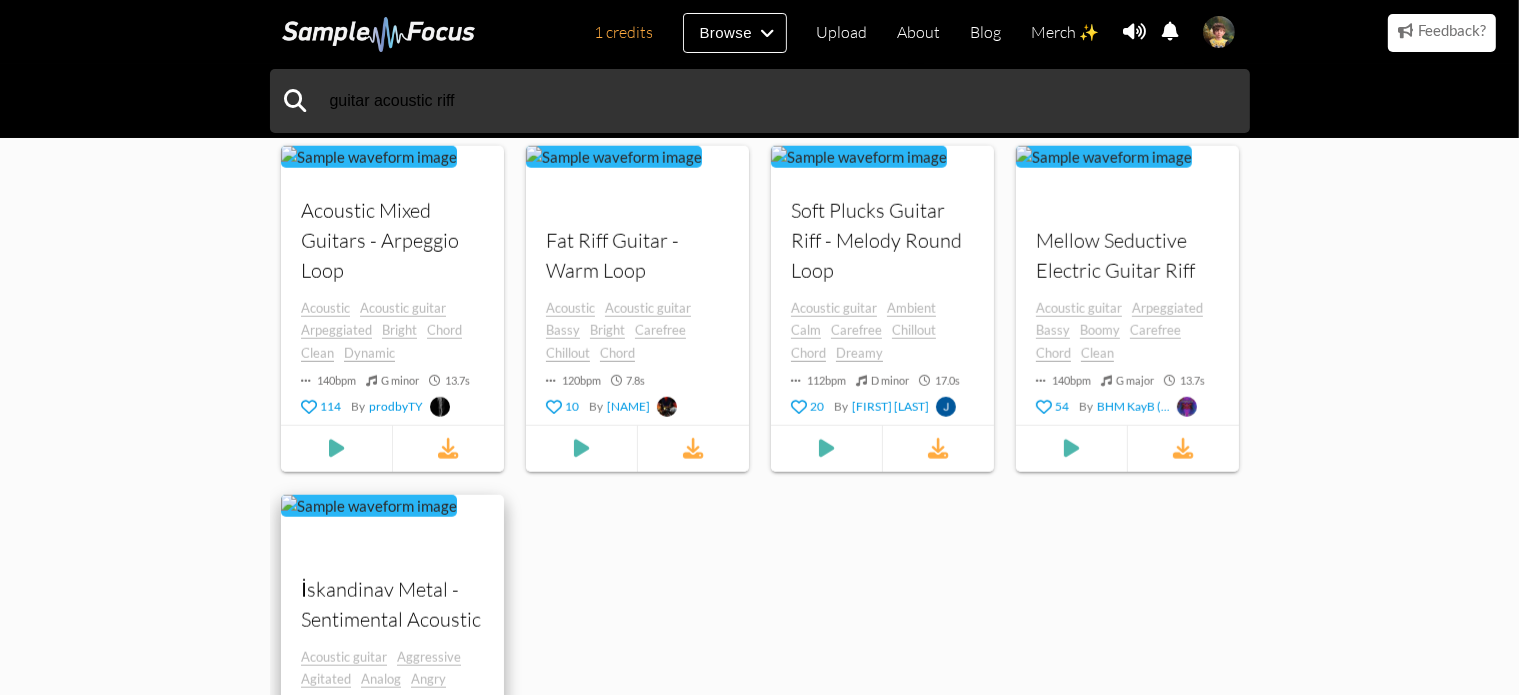 scroll, scrollTop: 2100, scrollLeft: 0, axis: vertical 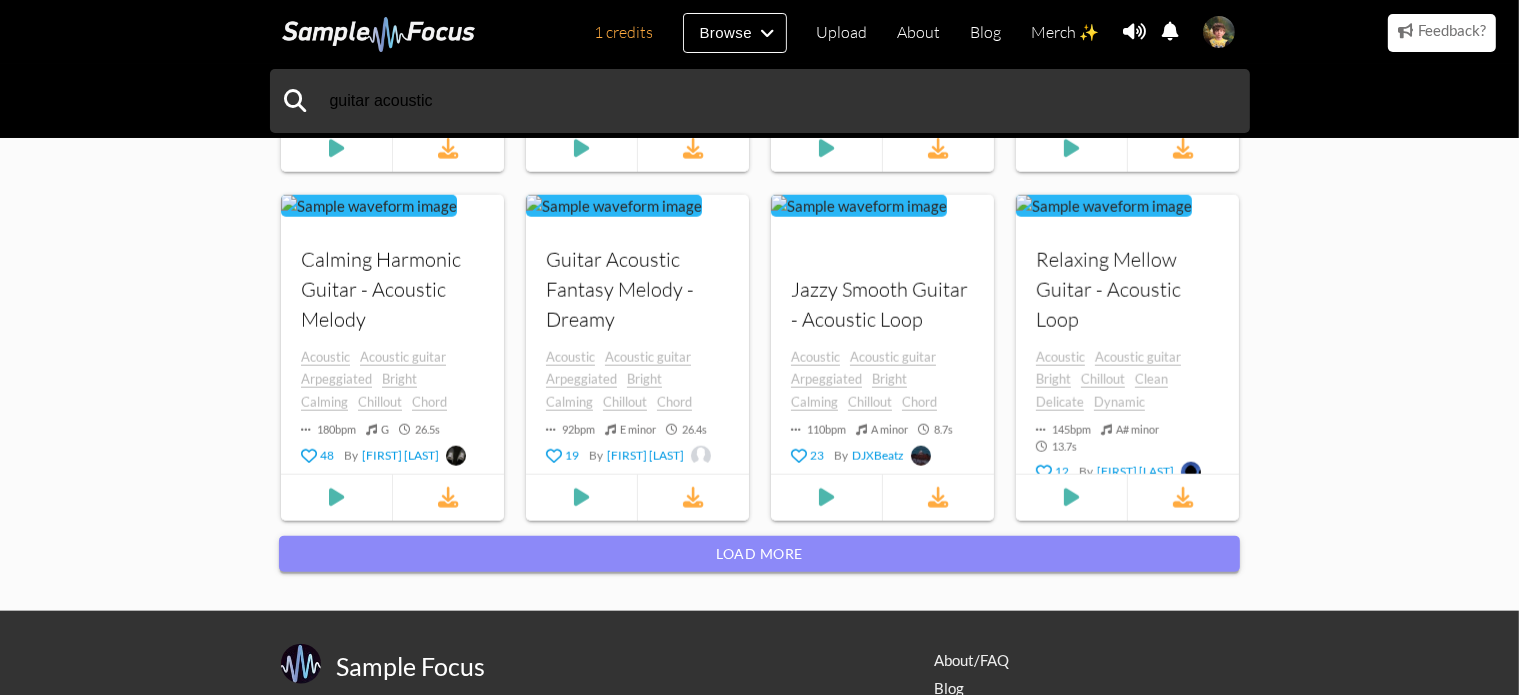 click on "Load more" at bounding box center [759, 554] 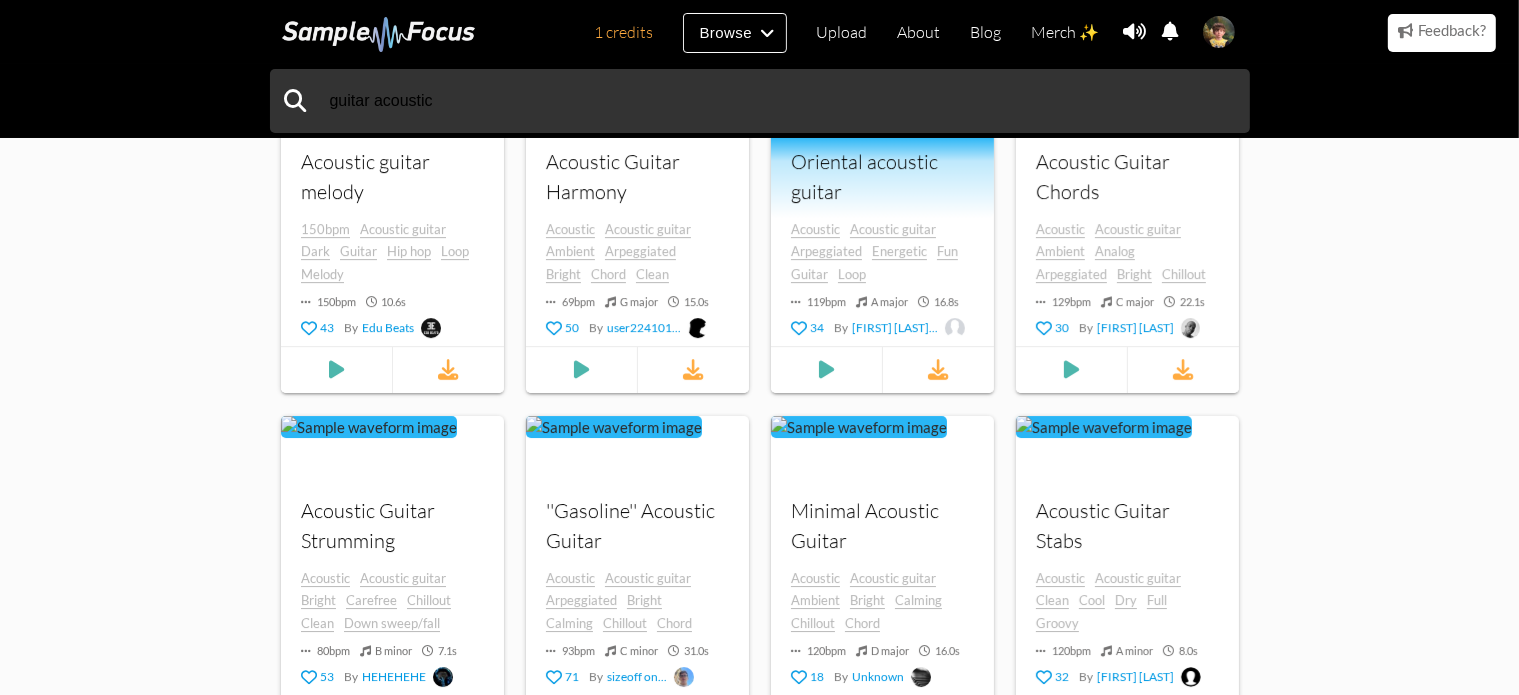 scroll, scrollTop: 7065, scrollLeft: 0, axis: vertical 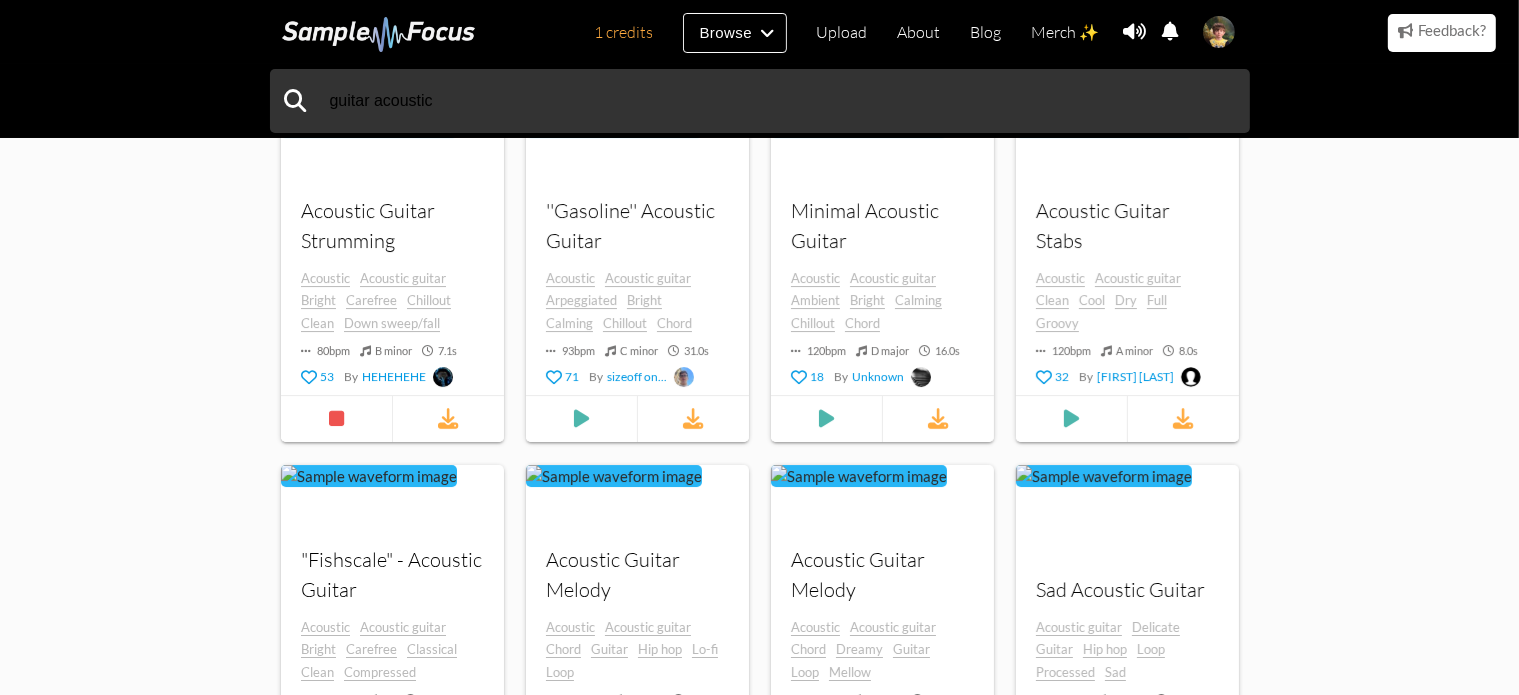 drag, startPoint x: 385, startPoint y: 215, endPoint x: 200, endPoint y: 316, distance: 210.77477 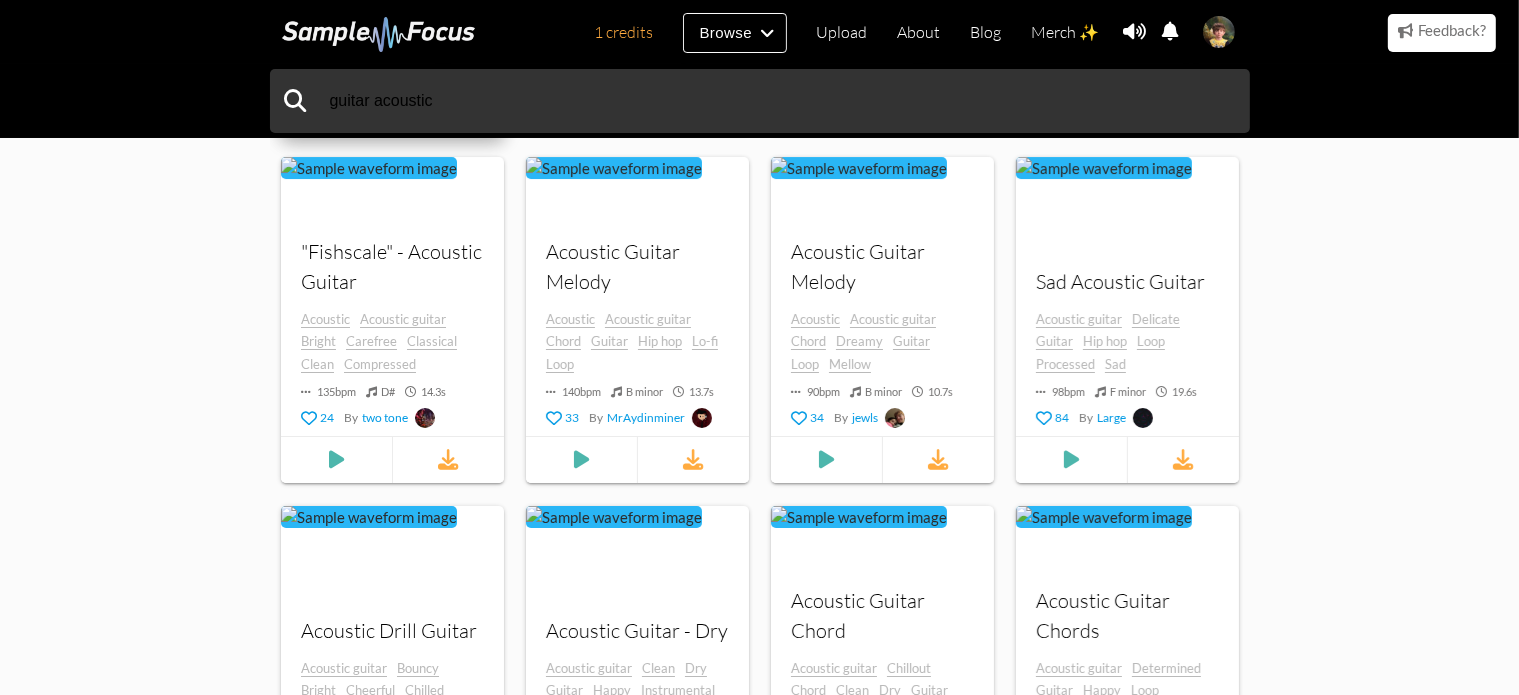 scroll, scrollTop: 7073, scrollLeft: 0, axis: vertical 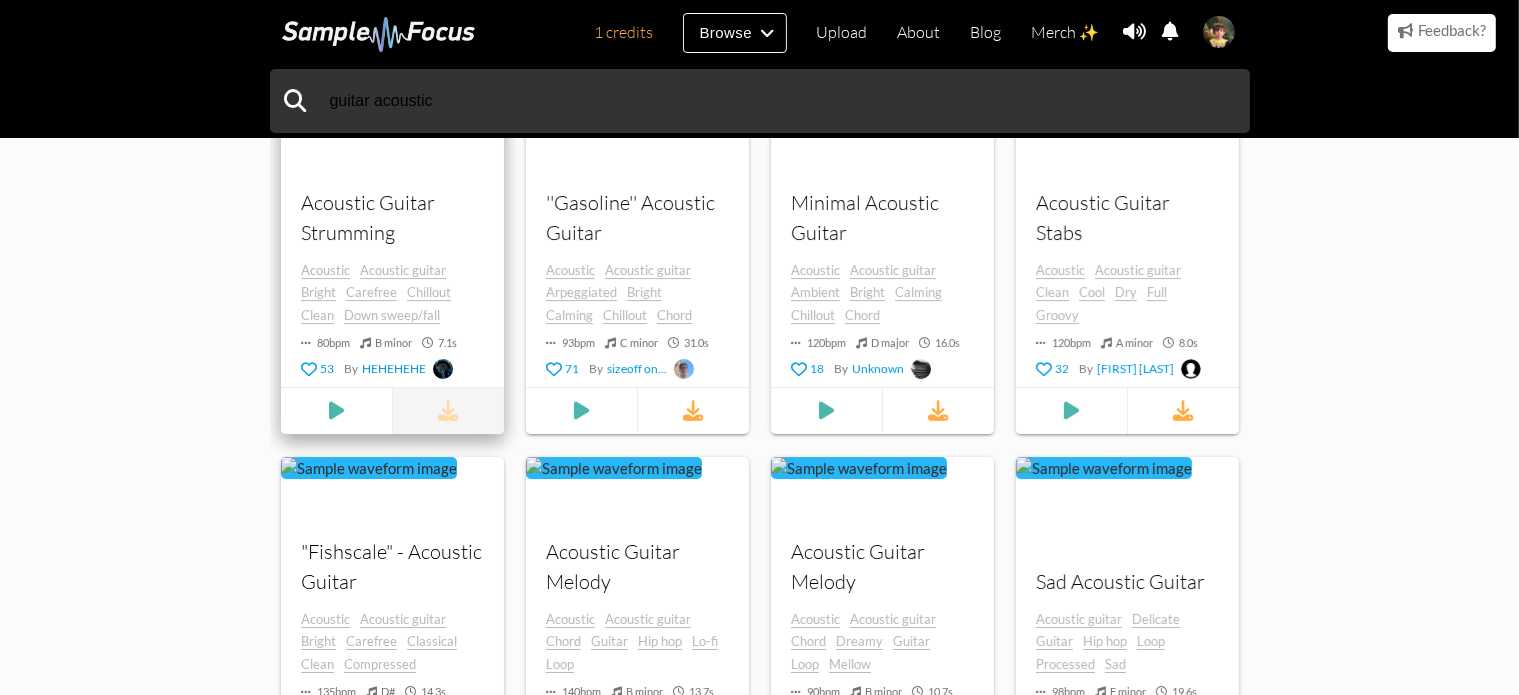 click at bounding box center (447, 411) 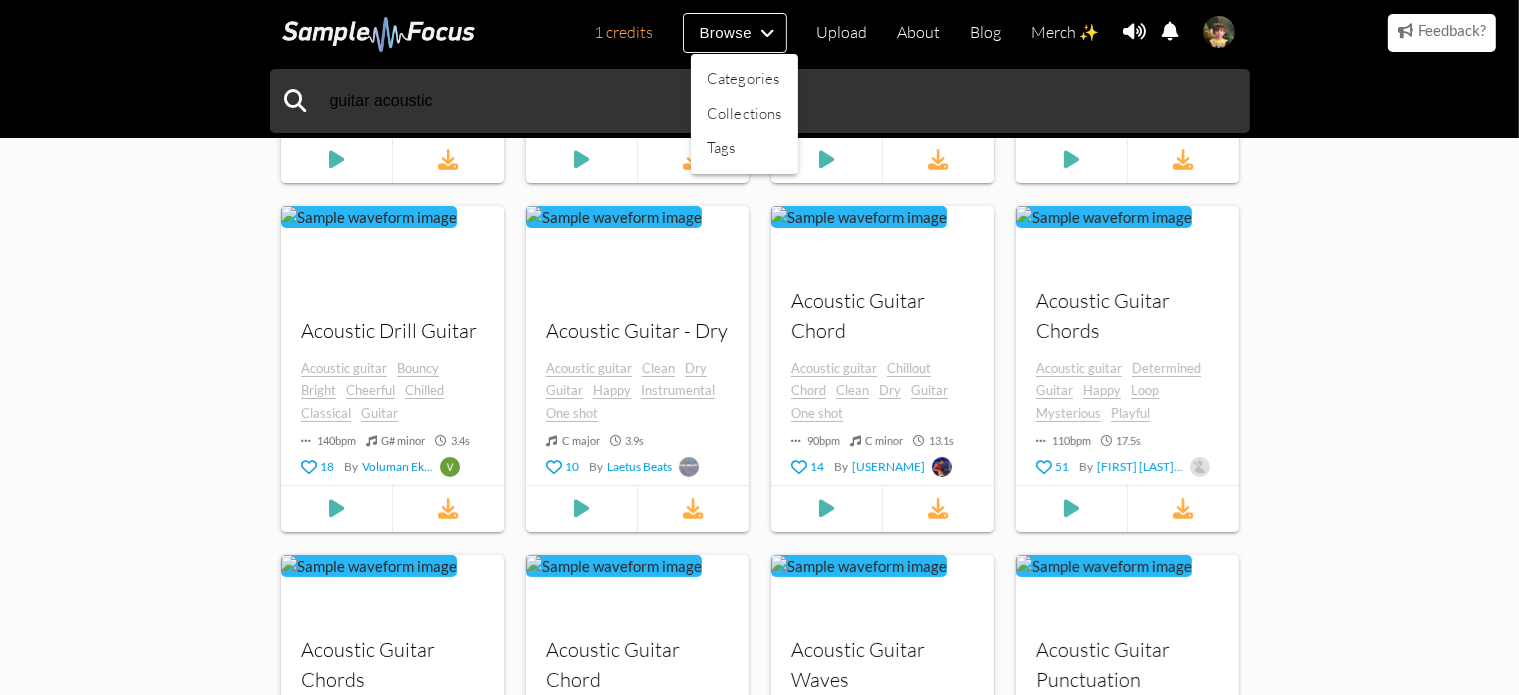scroll, scrollTop: 7973, scrollLeft: 0, axis: vertical 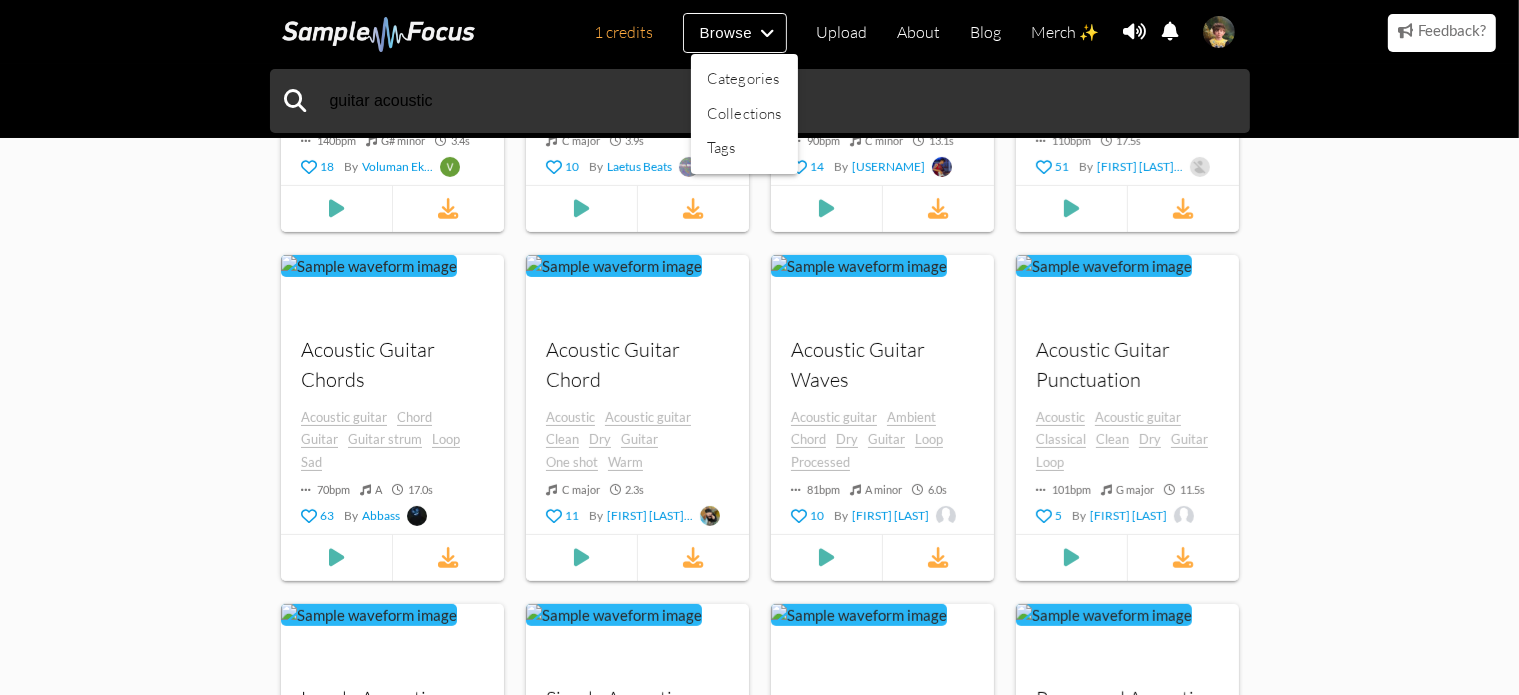 click at bounding box center (759, 347) 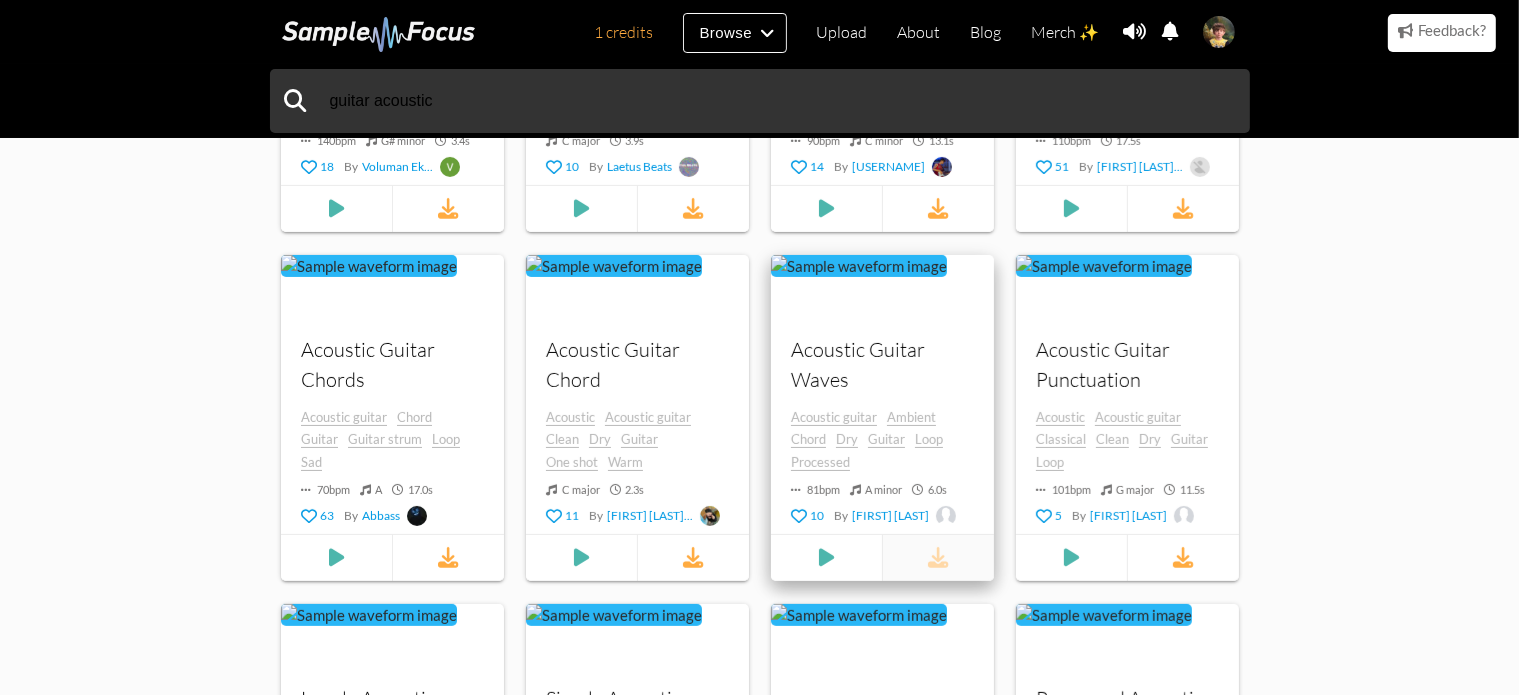 click at bounding box center (937, 558) 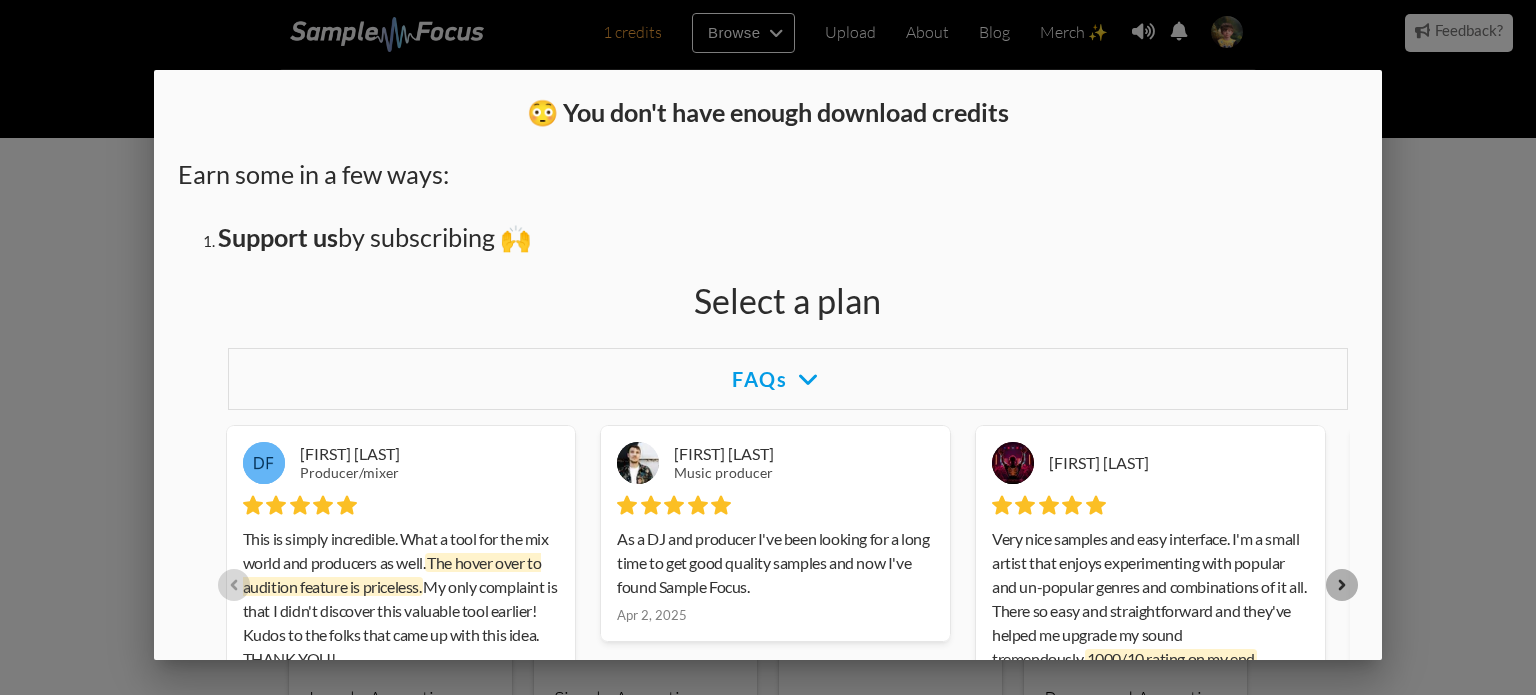 click at bounding box center (768, 260) 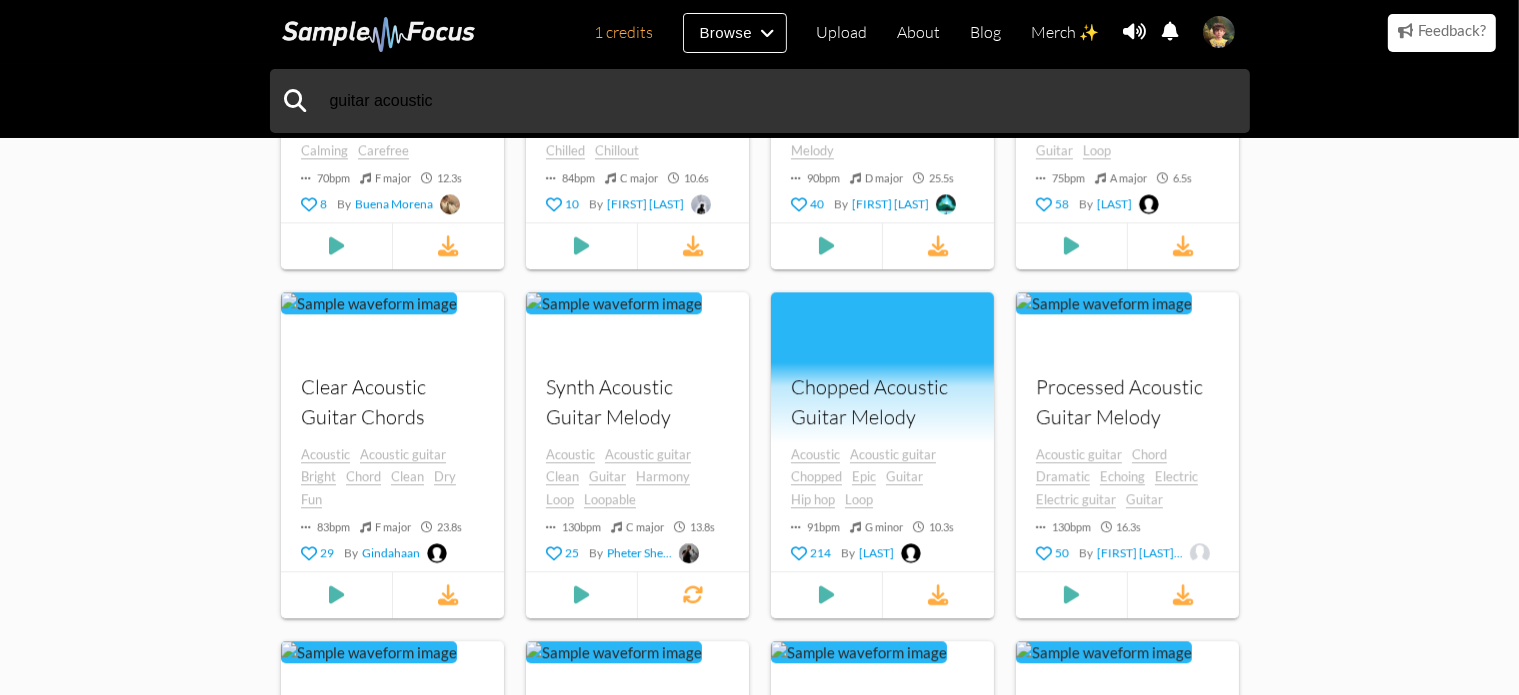 scroll, scrollTop: 12773, scrollLeft: 0, axis: vertical 